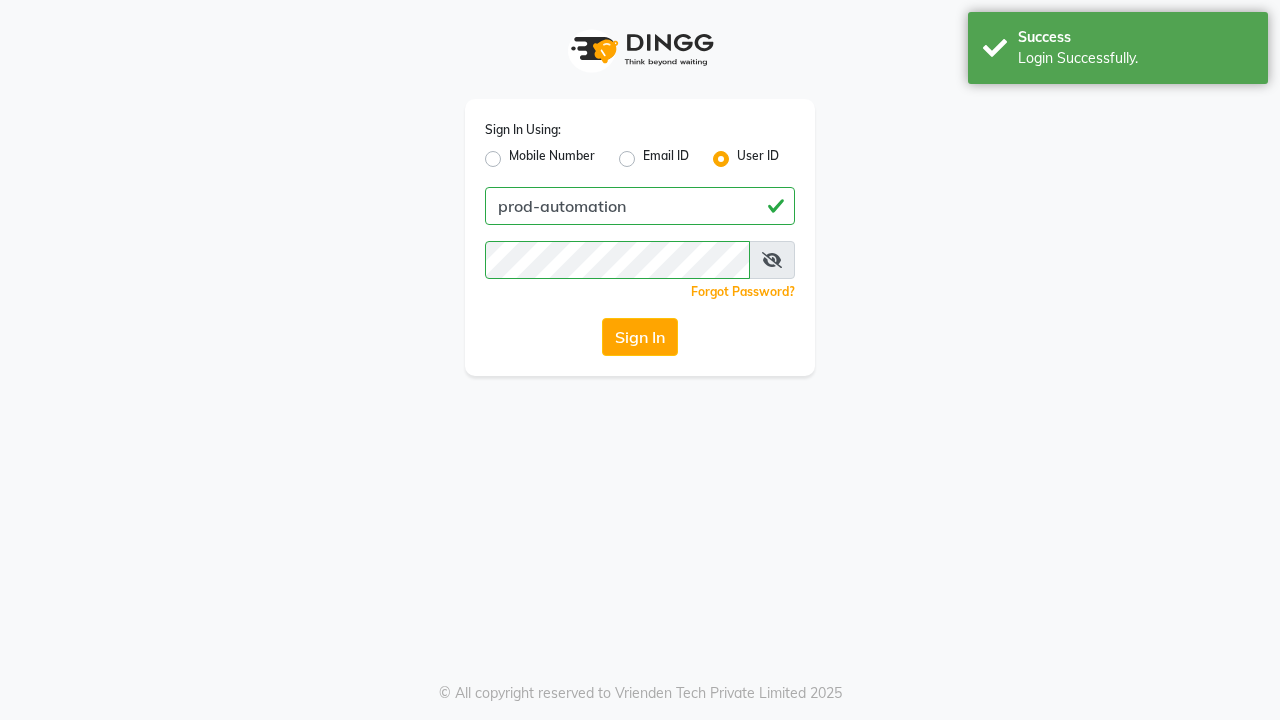 scroll, scrollTop: 0, scrollLeft: 0, axis: both 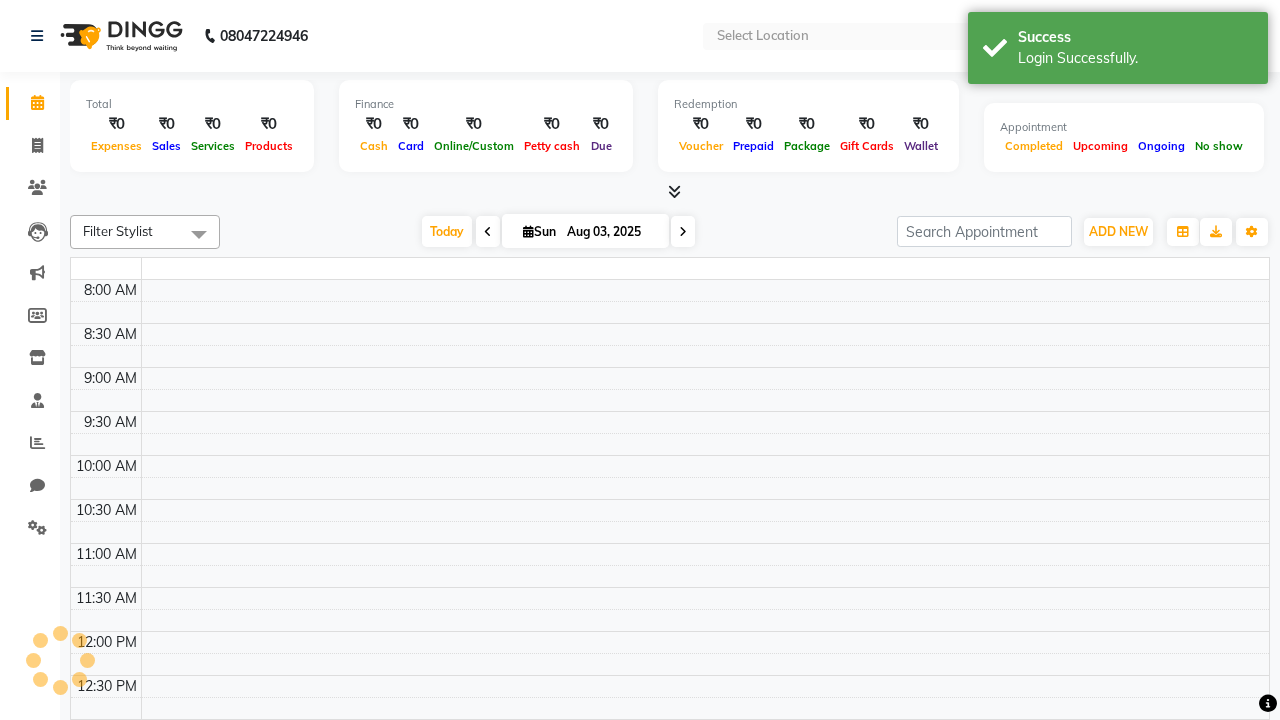 select on "en" 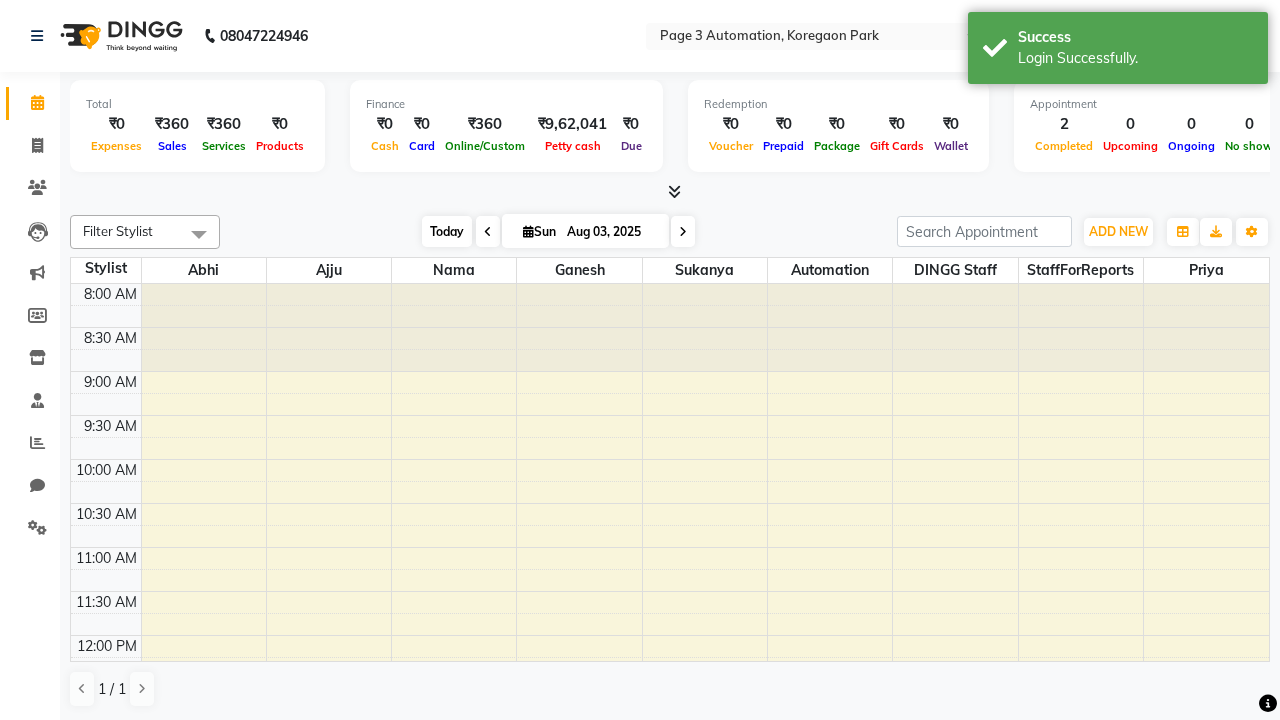 click on "Today" at bounding box center [447, 231] 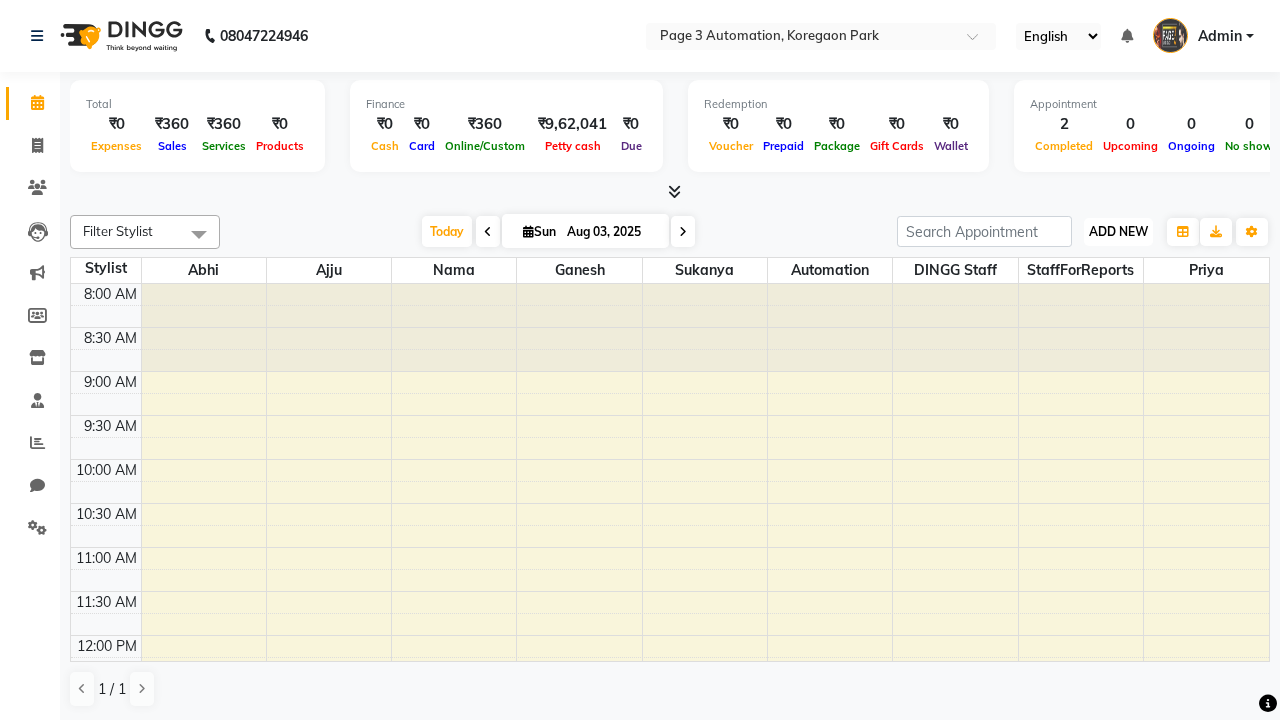 click on "ADD NEW" at bounding box center (1118, 231) 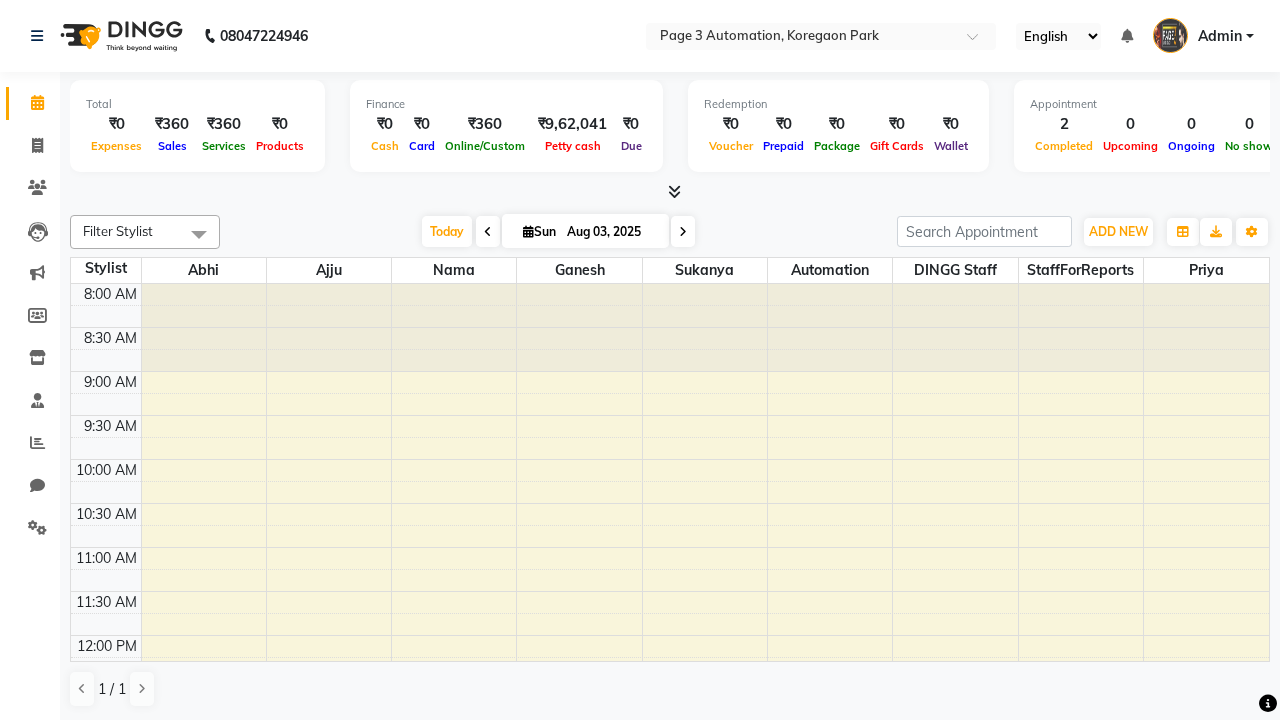 click on "Add Appointment" at bounding box center [0, 0] 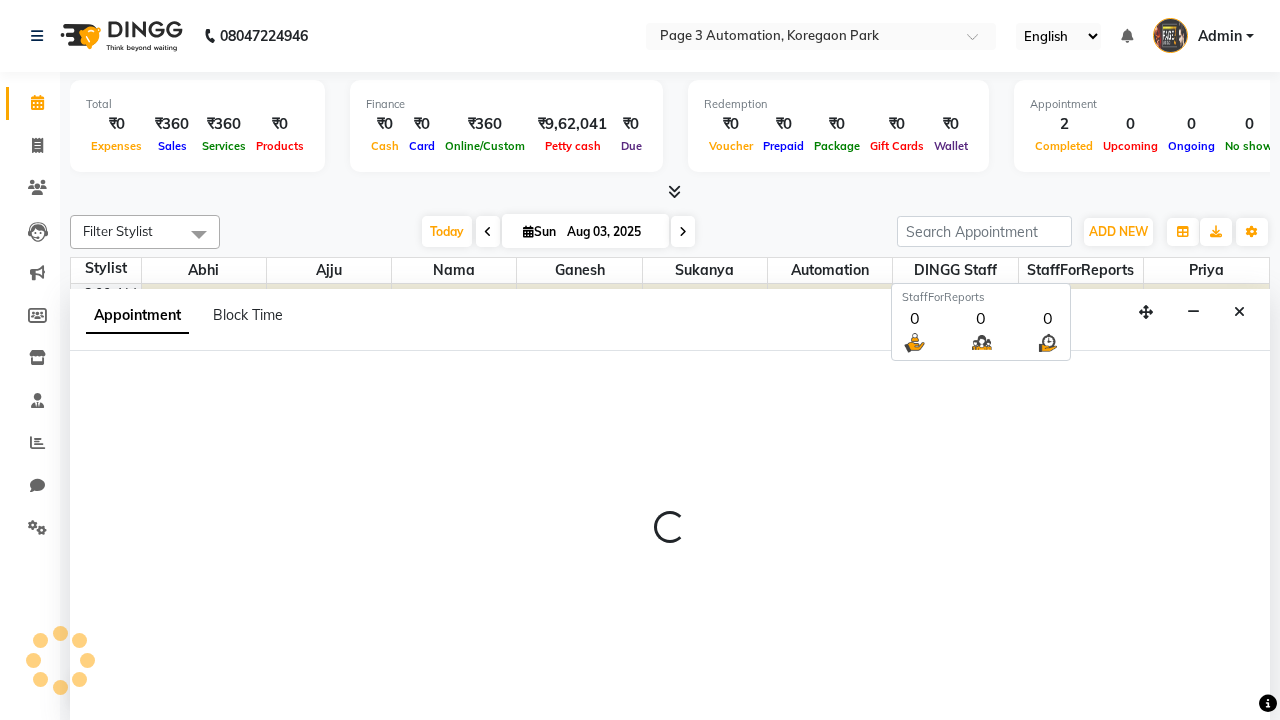 scroll, scrollTop: 1, scrollLeft: 0, axis: vertical 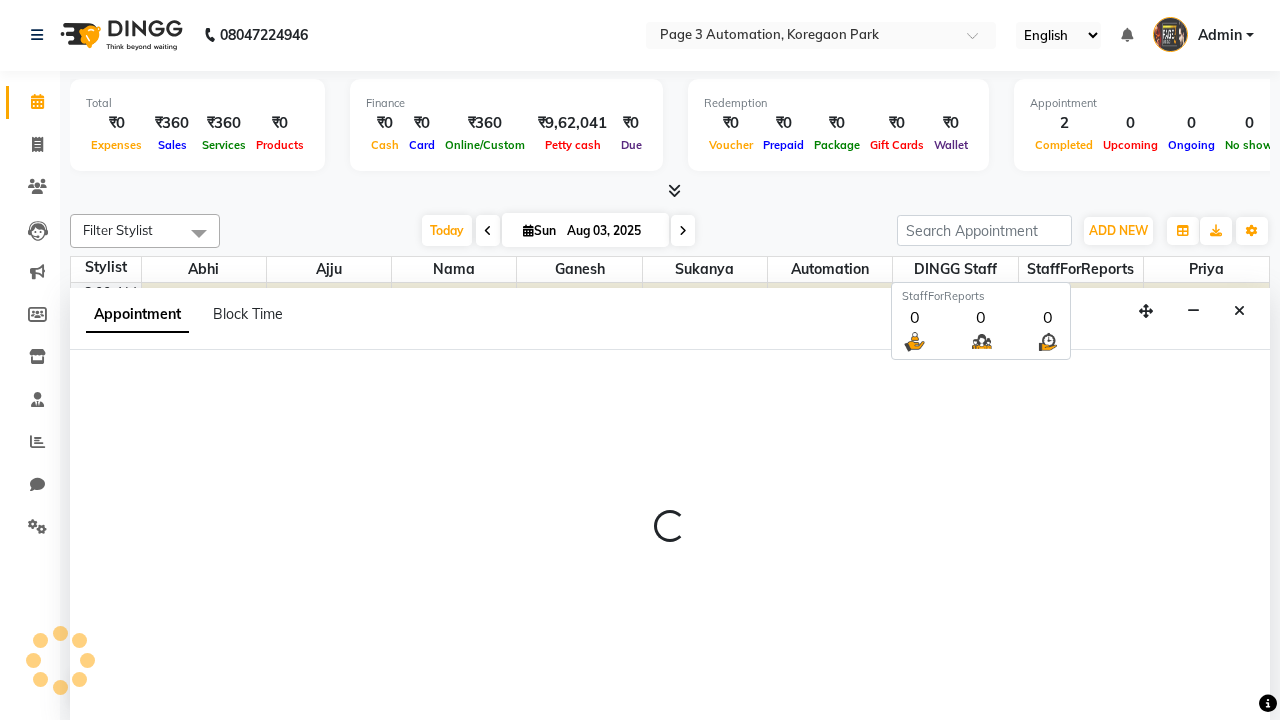 select on "540" 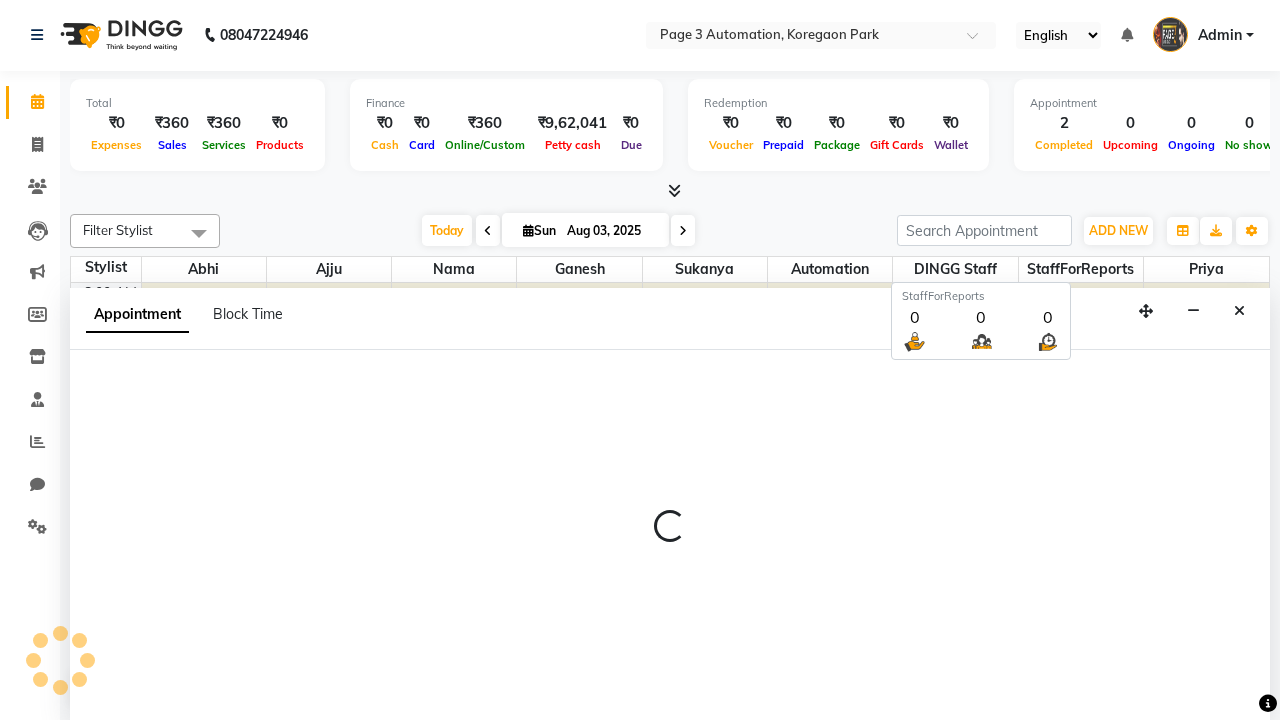 select on "tentative" 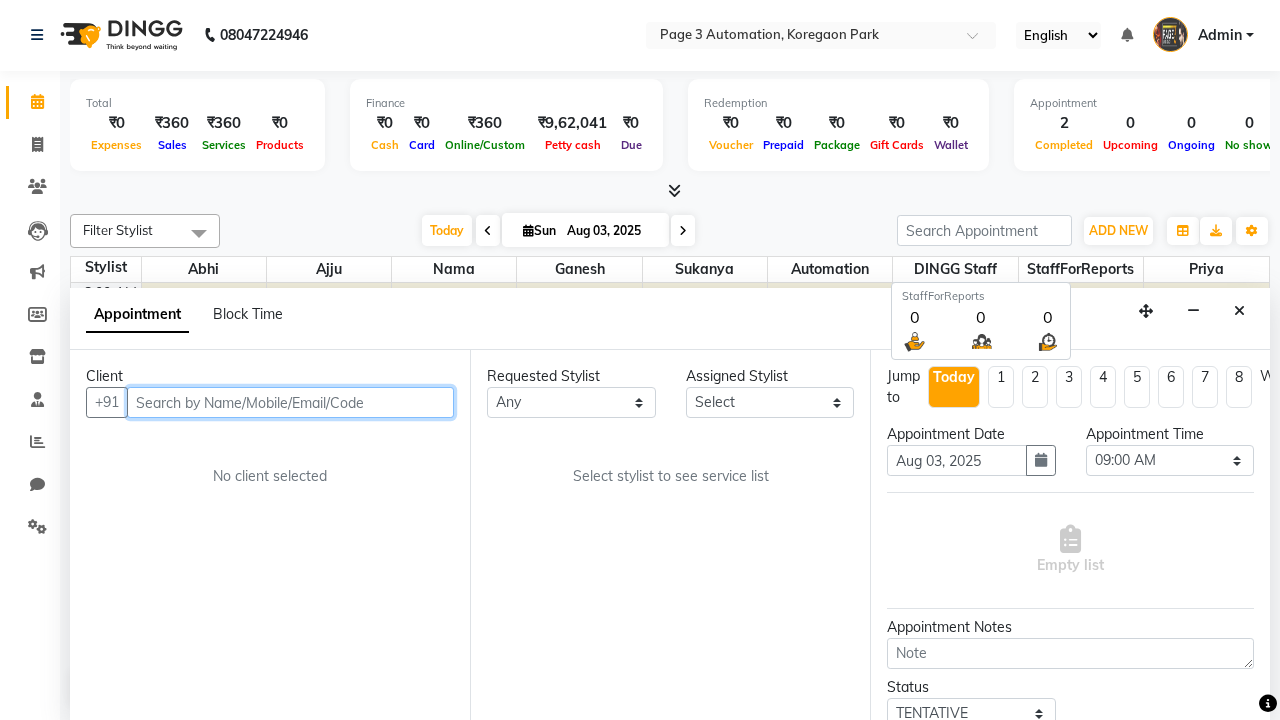 type on "8192346578" 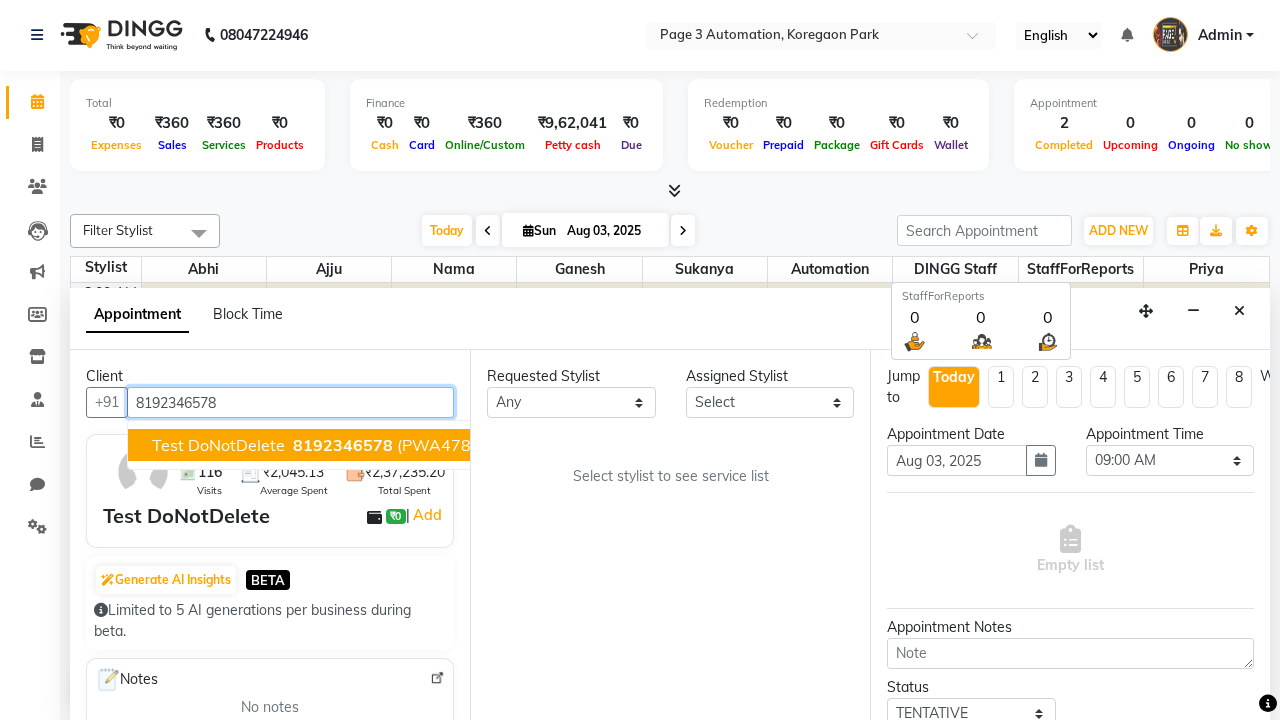 click on "8192346578" at bounding box center [343, 445] 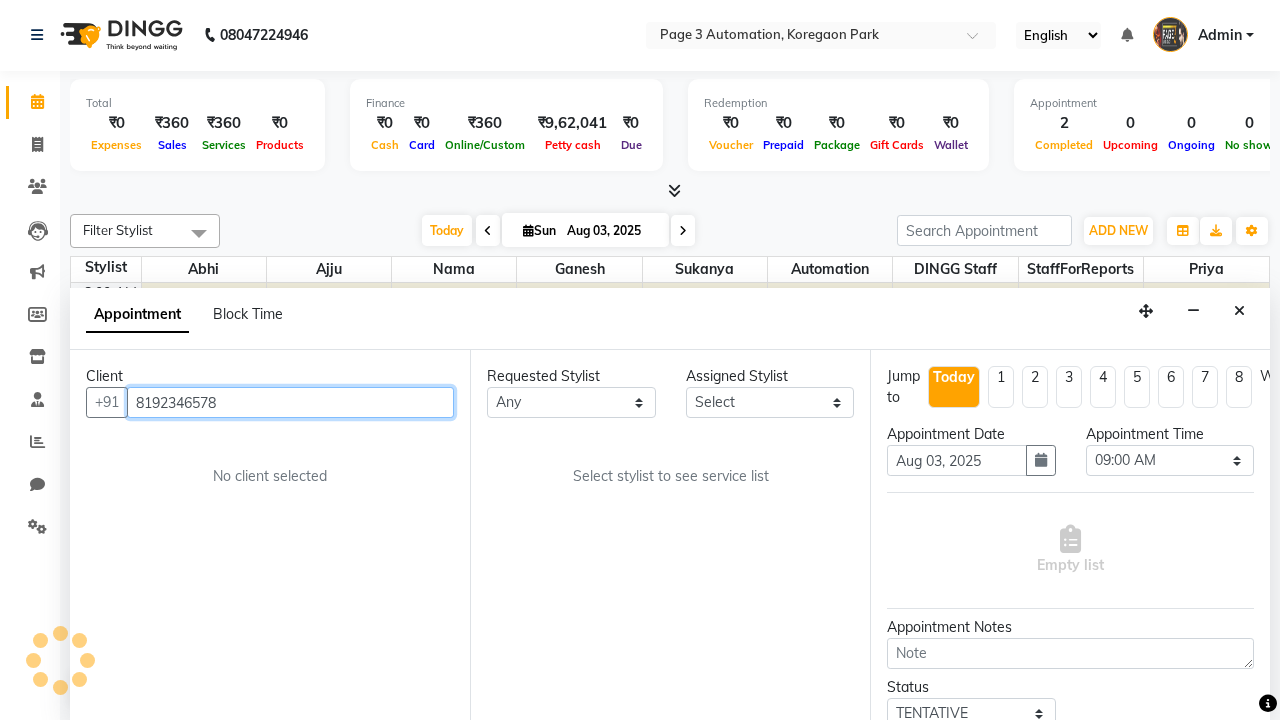 select on "711" 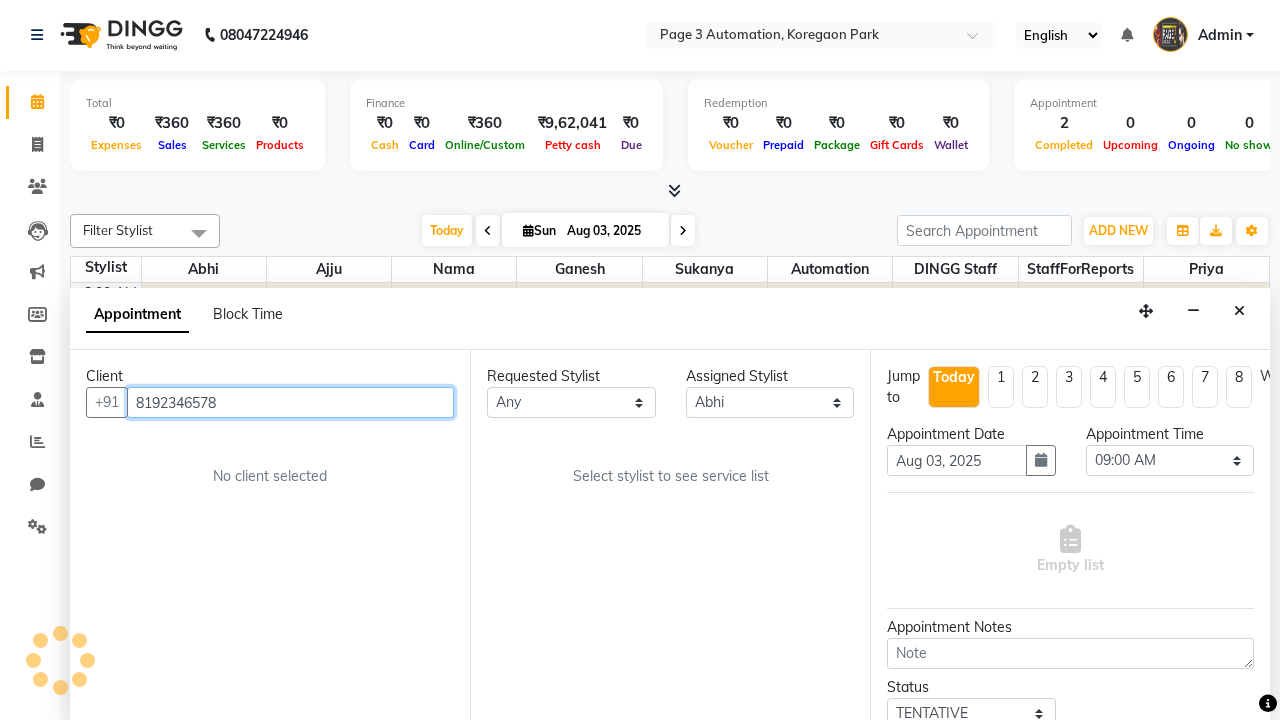 scroll, scrollTop: 0, scrollLeft: 0, axis: both 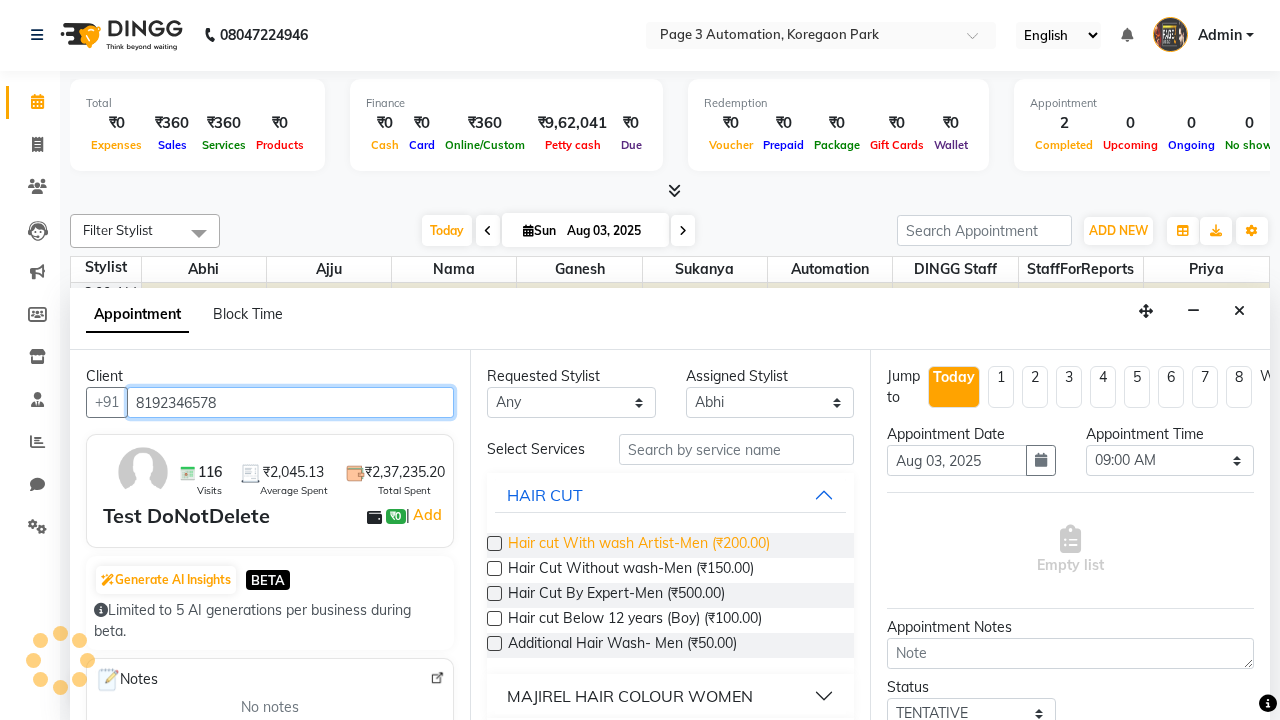 type on "8192346578" 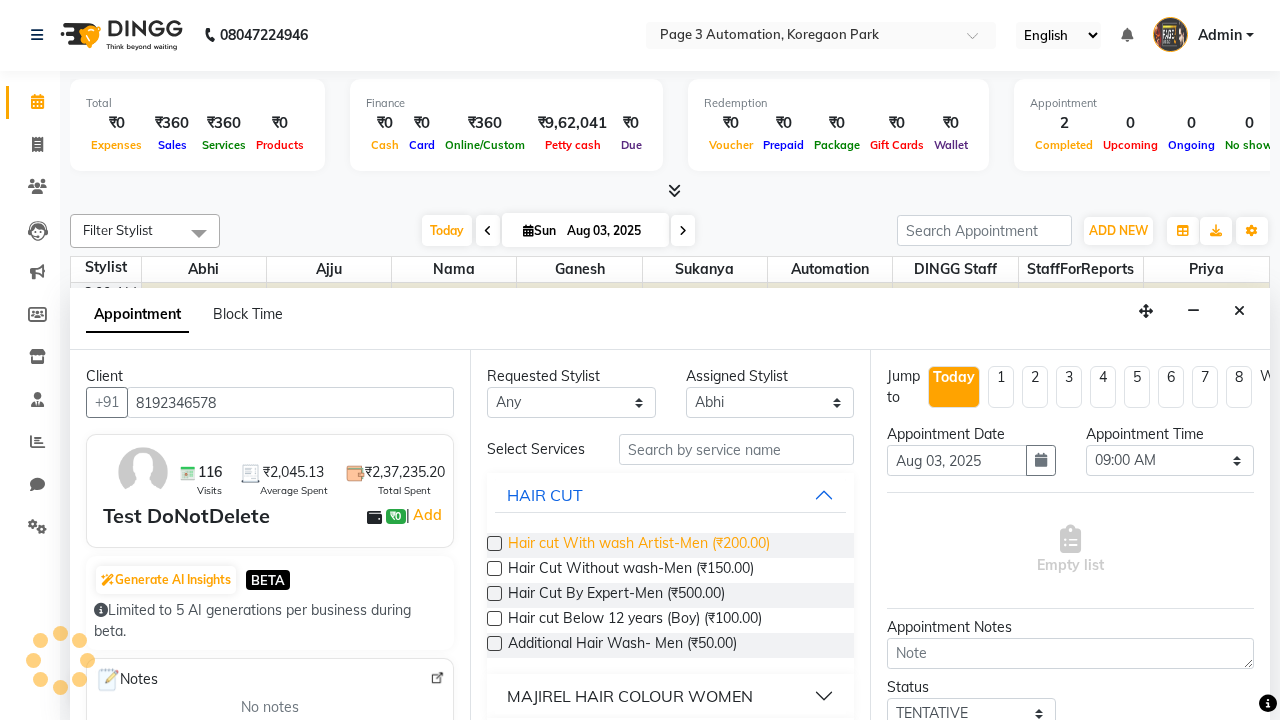 click on "Hair cut With wash Artist-Men (₹200.00)" at bounding box center (639, 545) 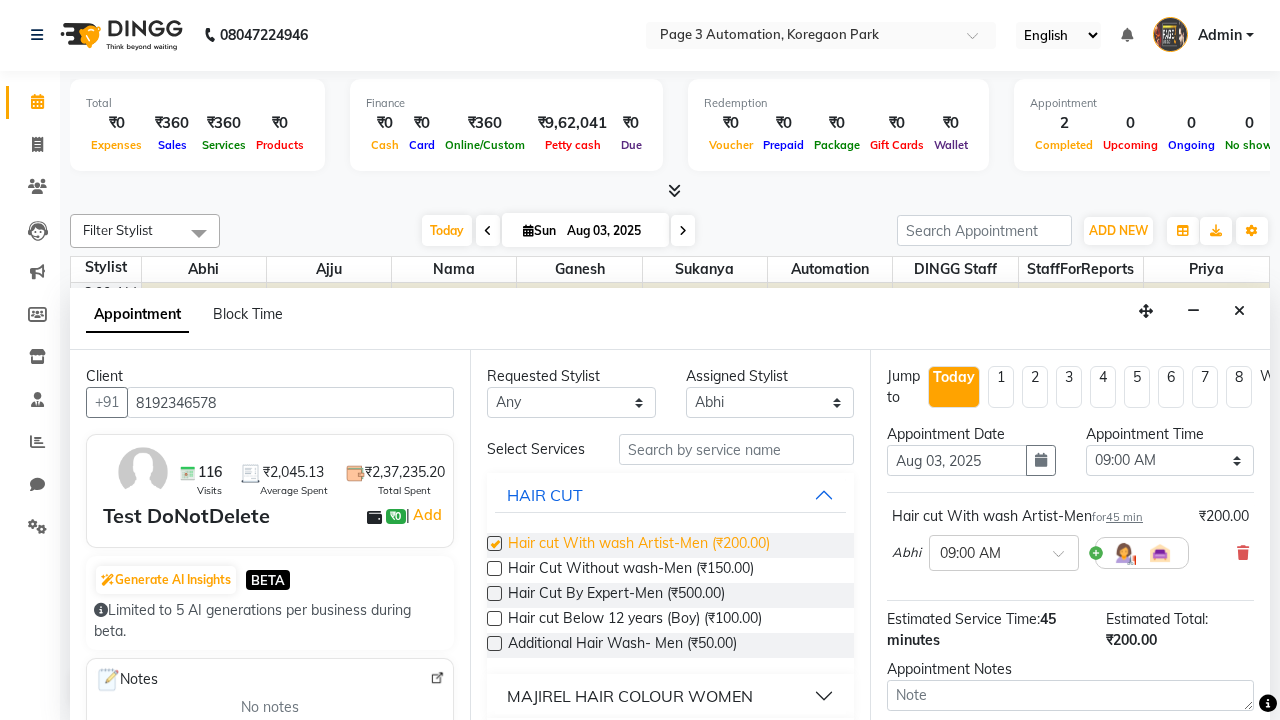 checkbox on "false" 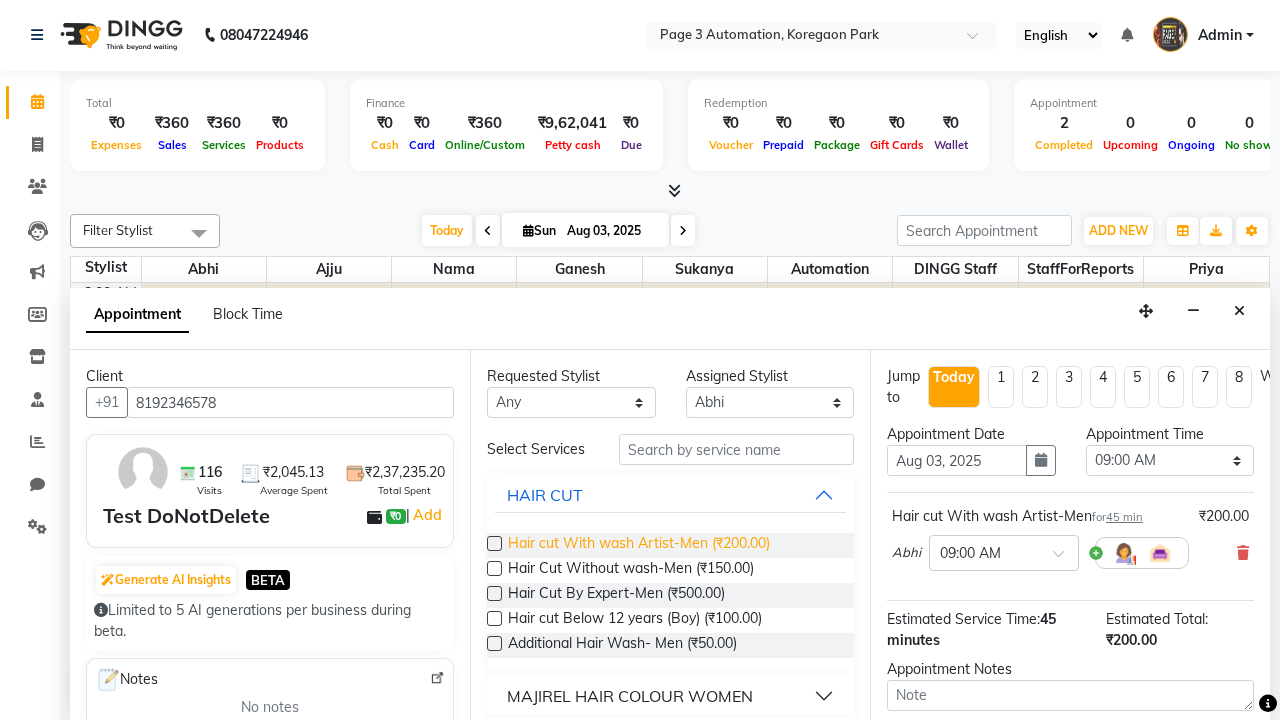 select on "750" 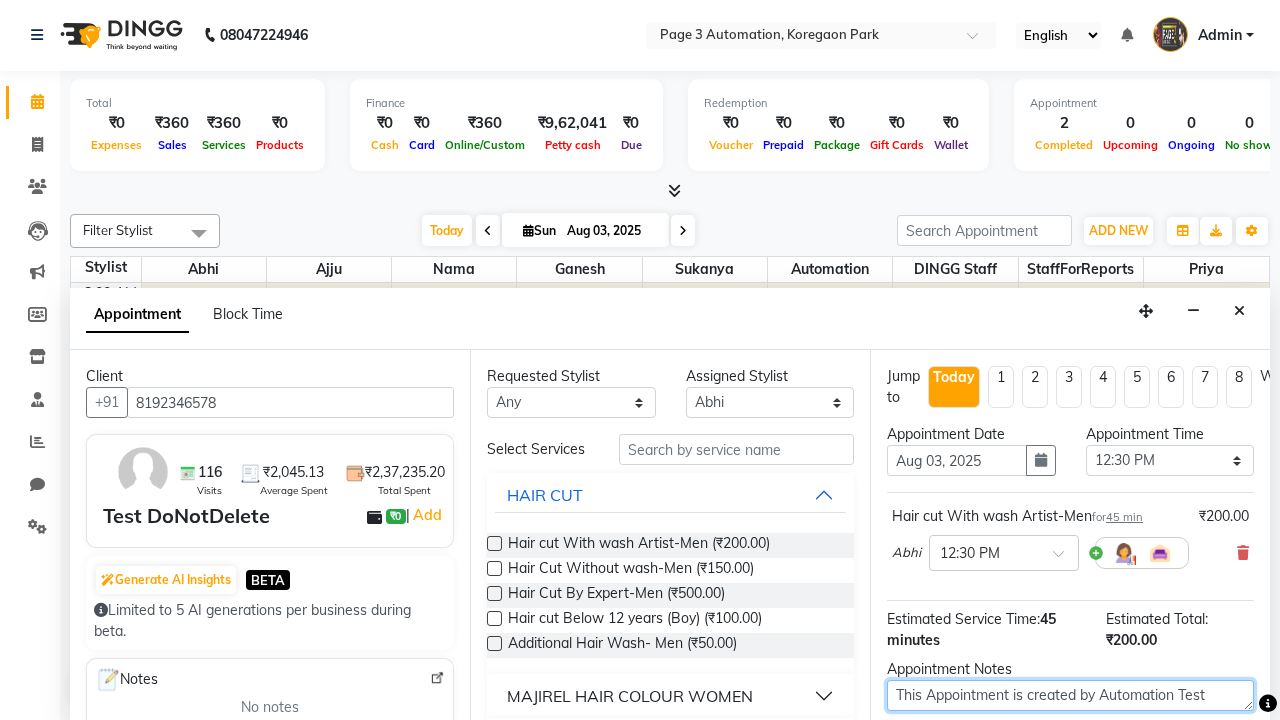 type on "This Appointment is created by Automation Test" 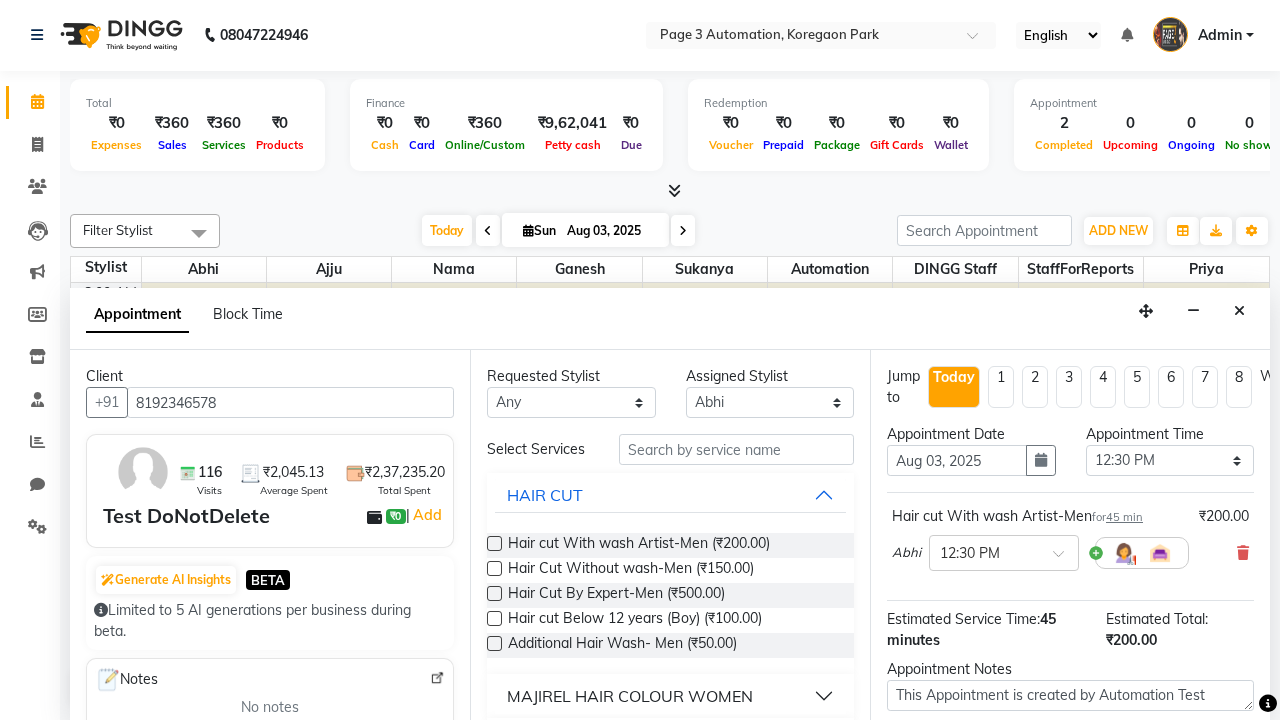 click at bounding box center [1097, 822] 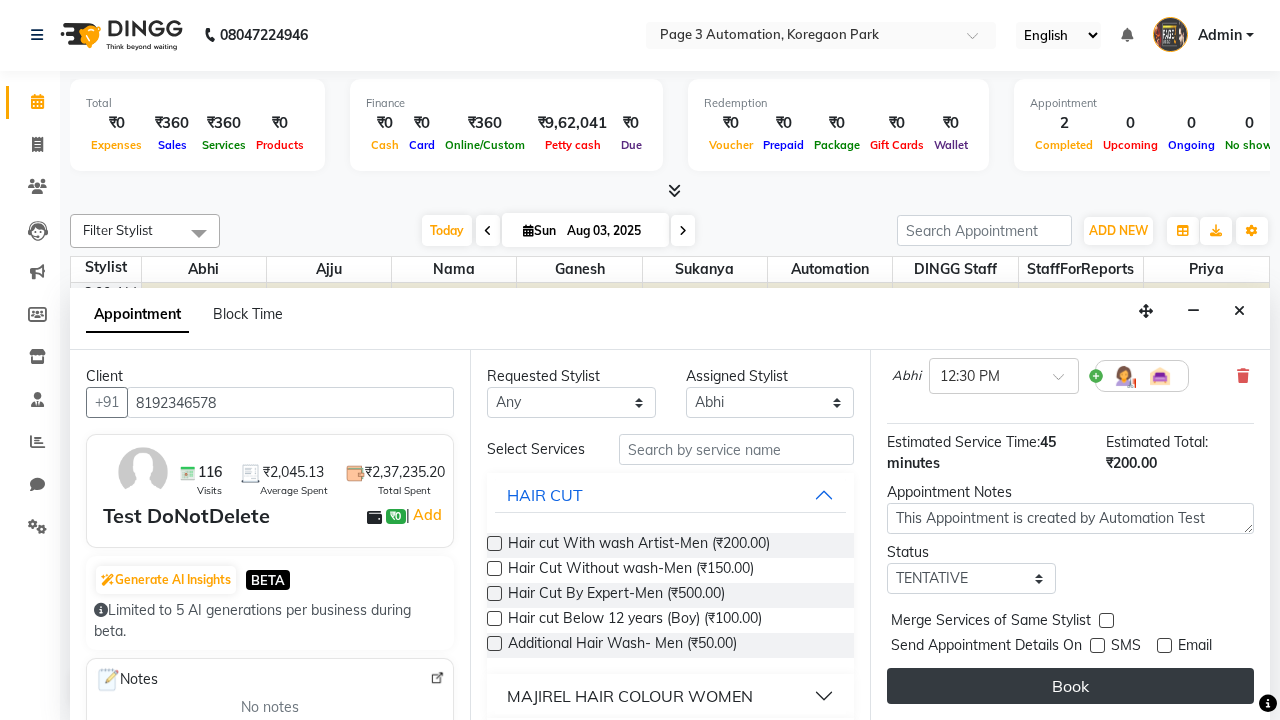 click on "Book" at bounding box center (1070, 686) 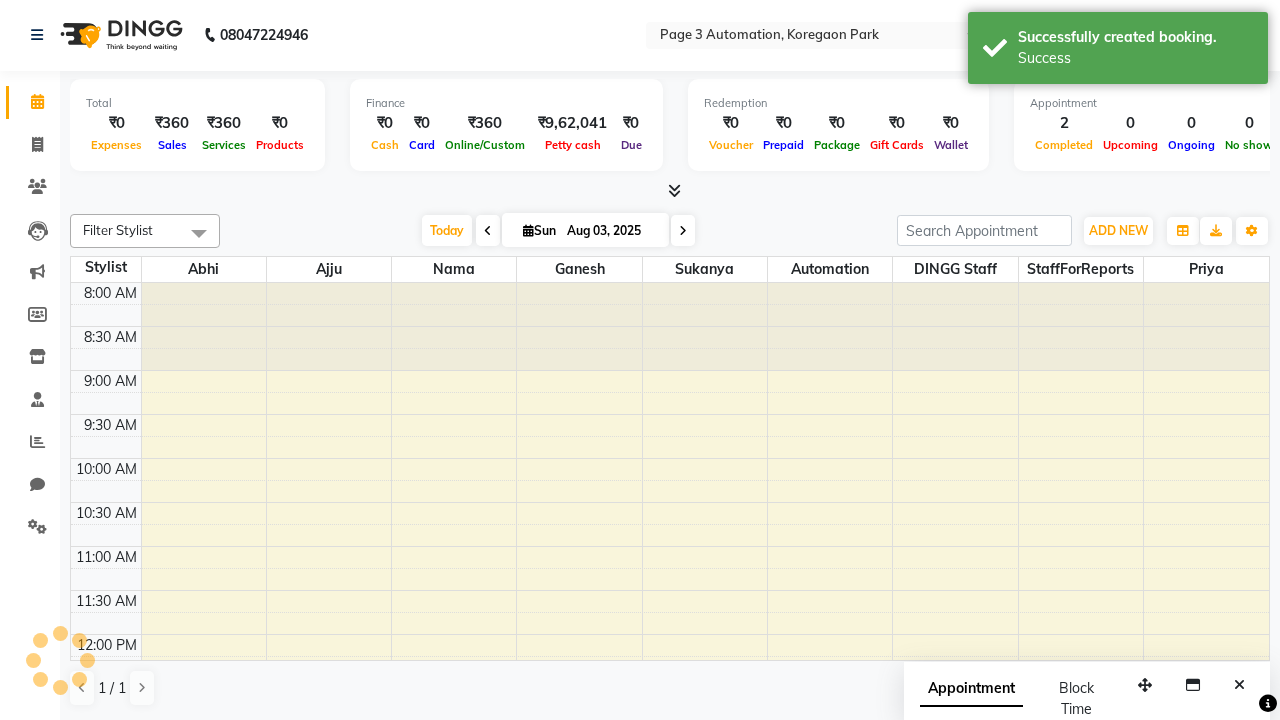 scroll, scrollTop: 0, scrollLeft: 0, axis: both 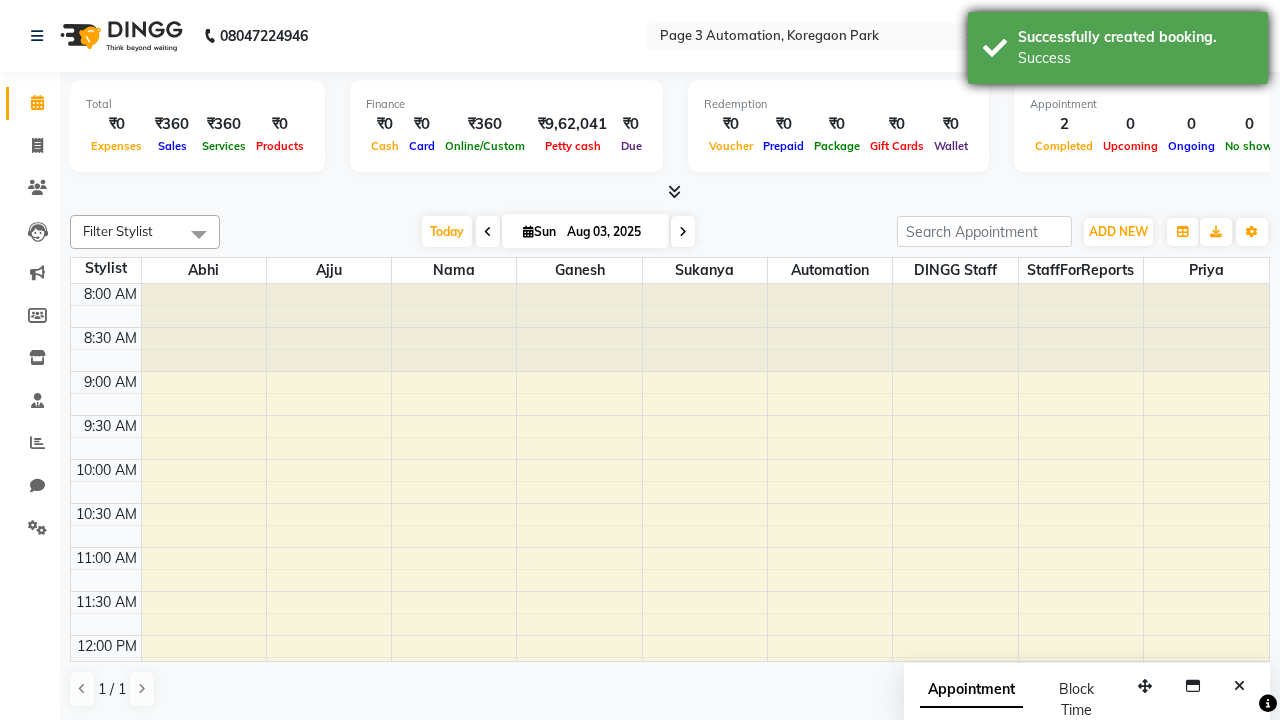 click on "Success" at bounding box center (1135, 58) 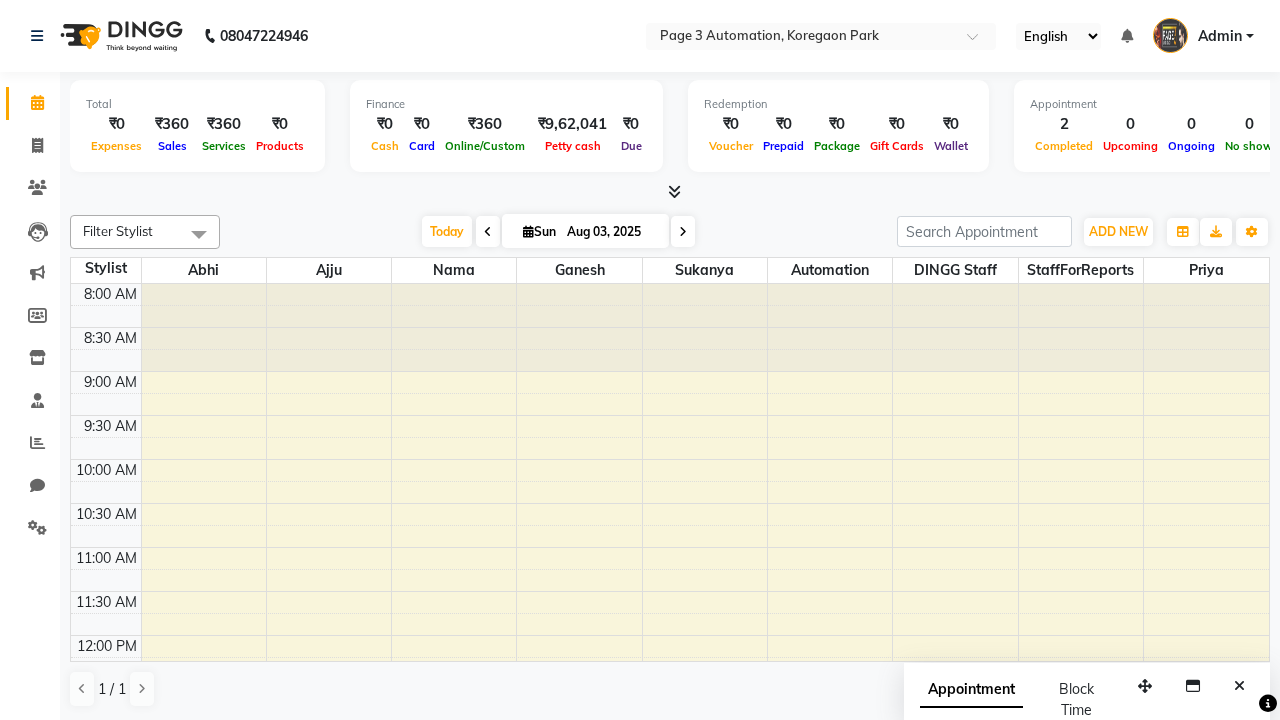 click at bounding box center (199, 234) 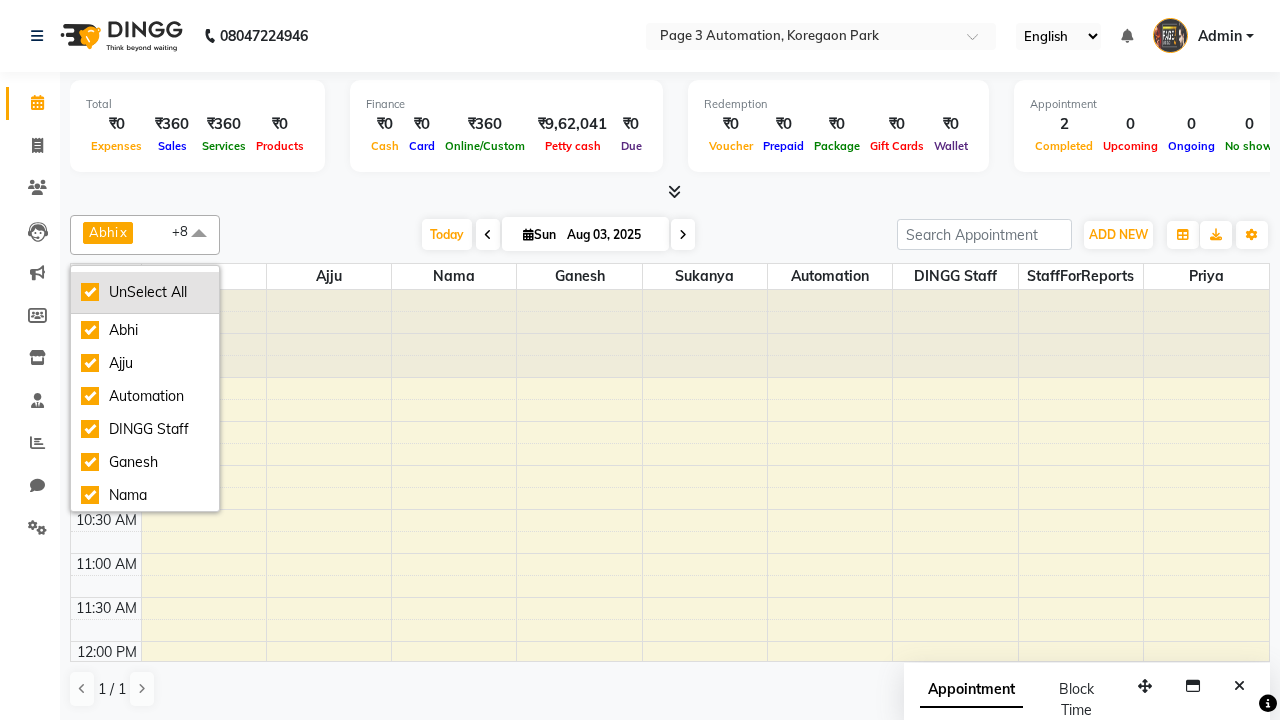 click on "UnSelect All" at bounding box center [145, 292] 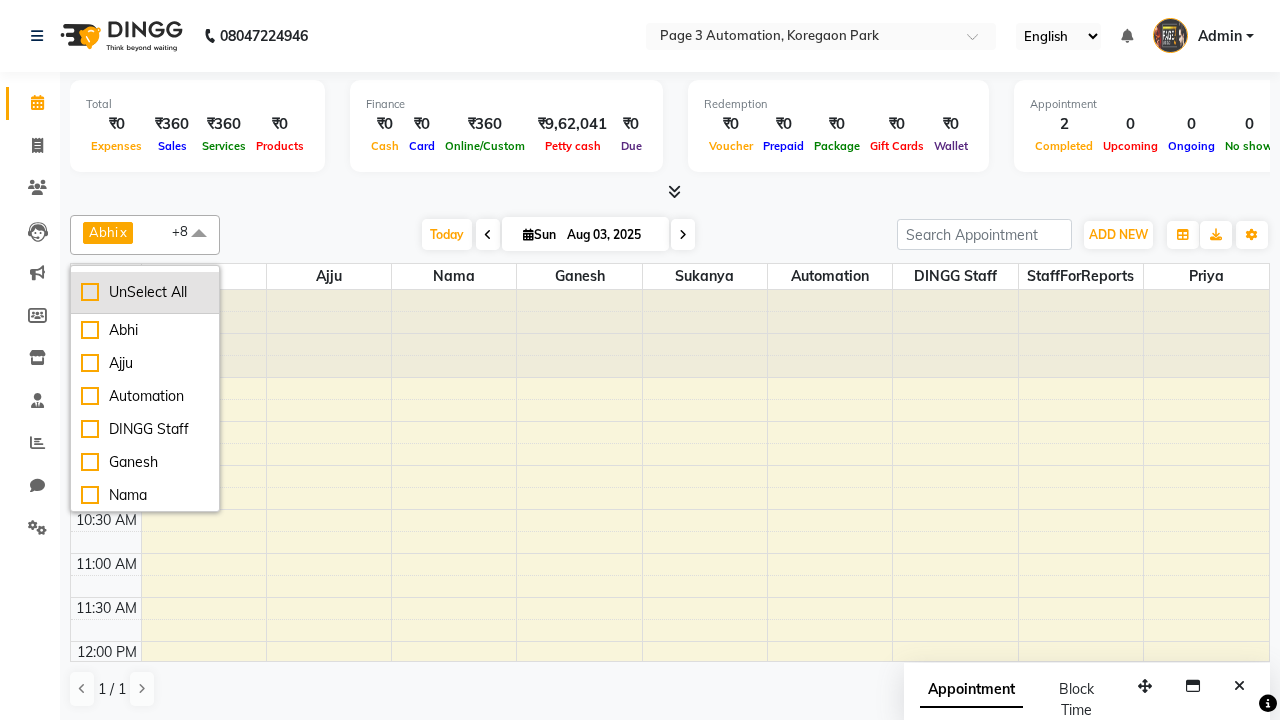 checkbox on "false" 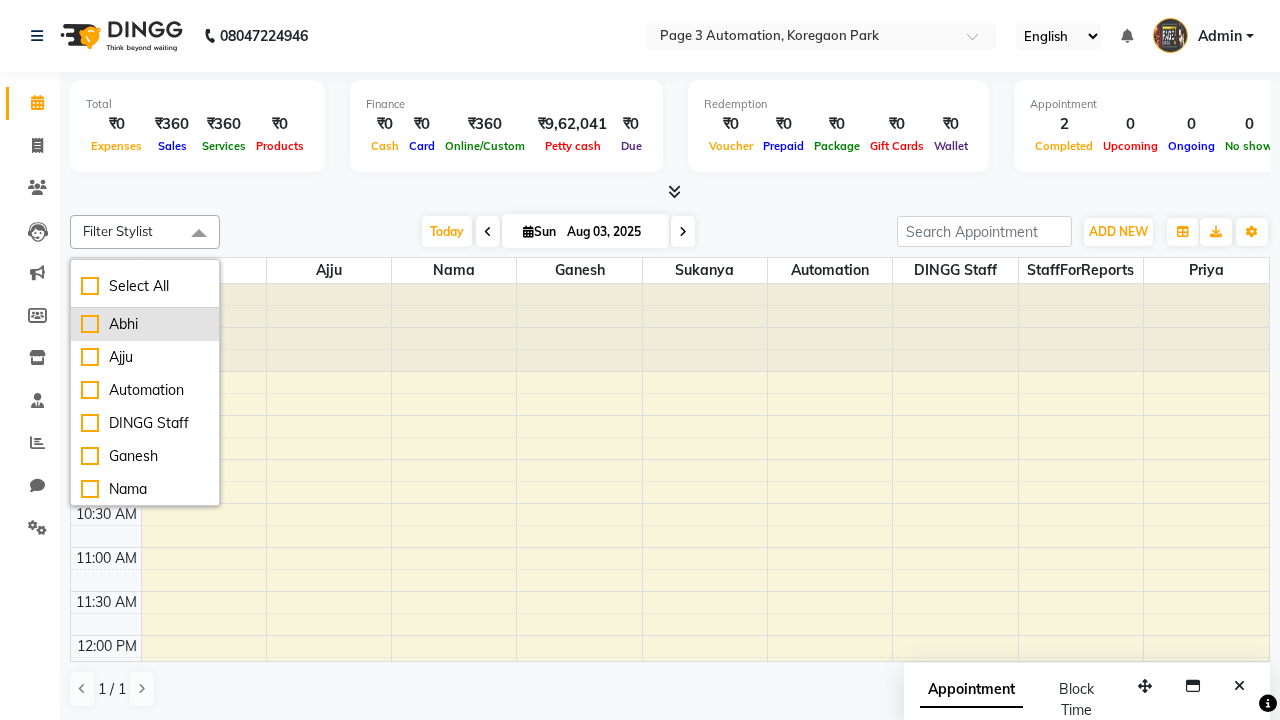 click on "Abhi" at bounding box center [145, 324] 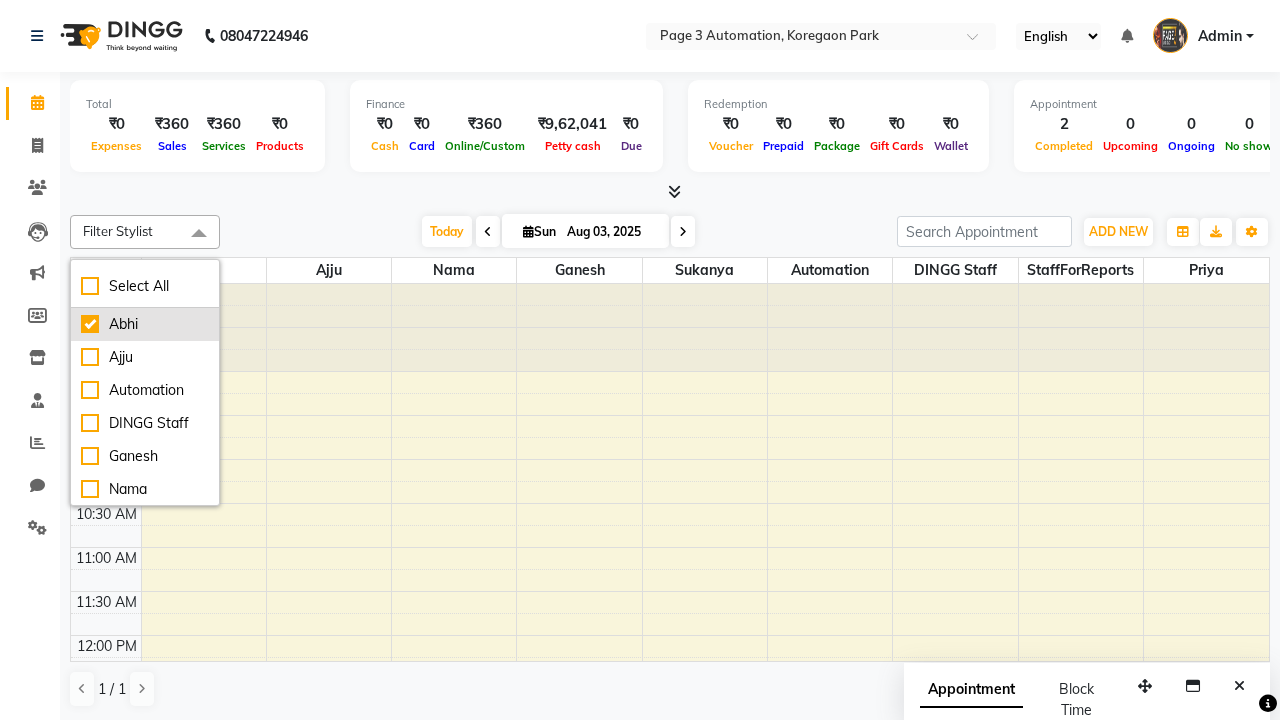 checkbox on "true" 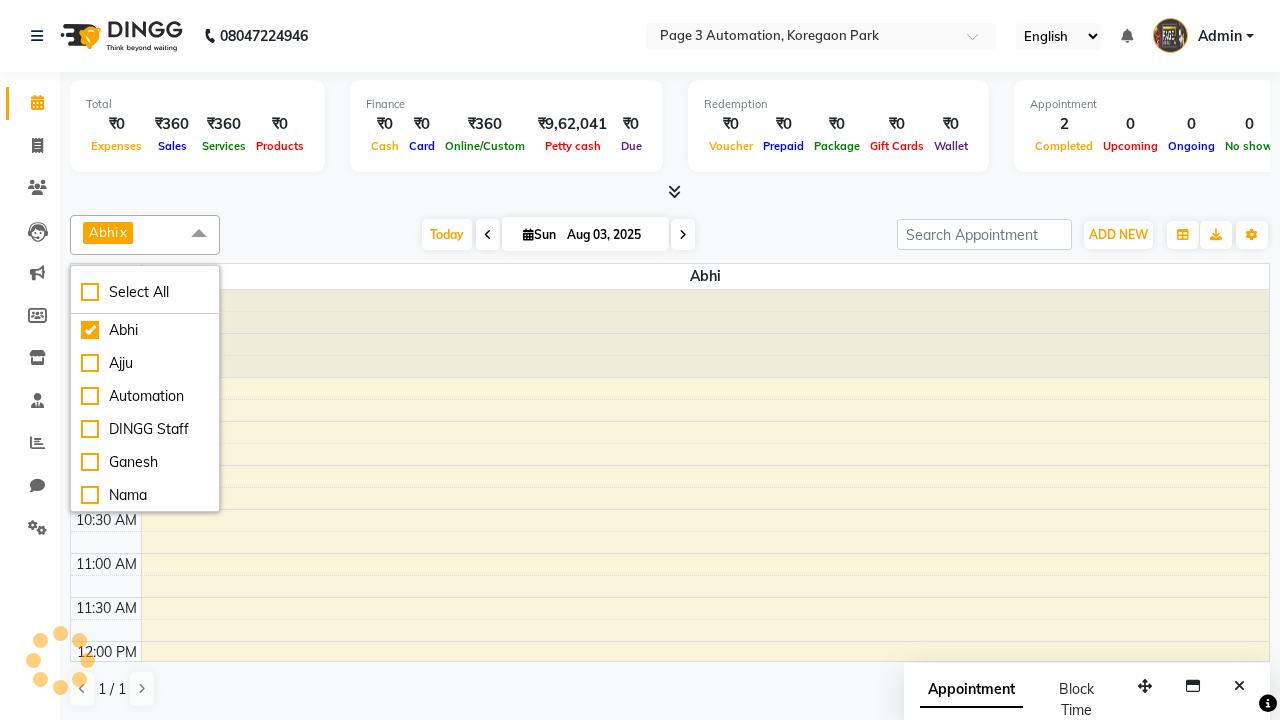 click at bounding box center [199, 234] 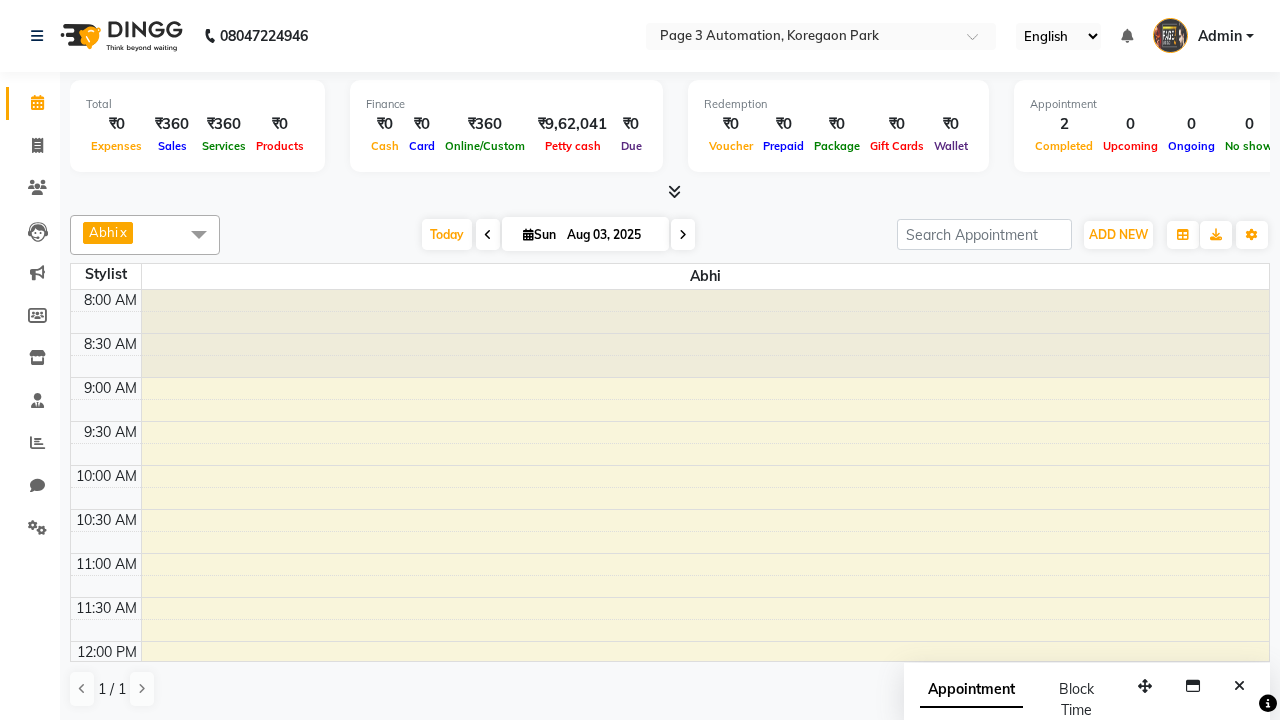 click on "Test DoNotDelete, TK11, 12:30 PM-01:15 PM, Hair cut With wash Artist-Men" at bounding box center [692, 718] 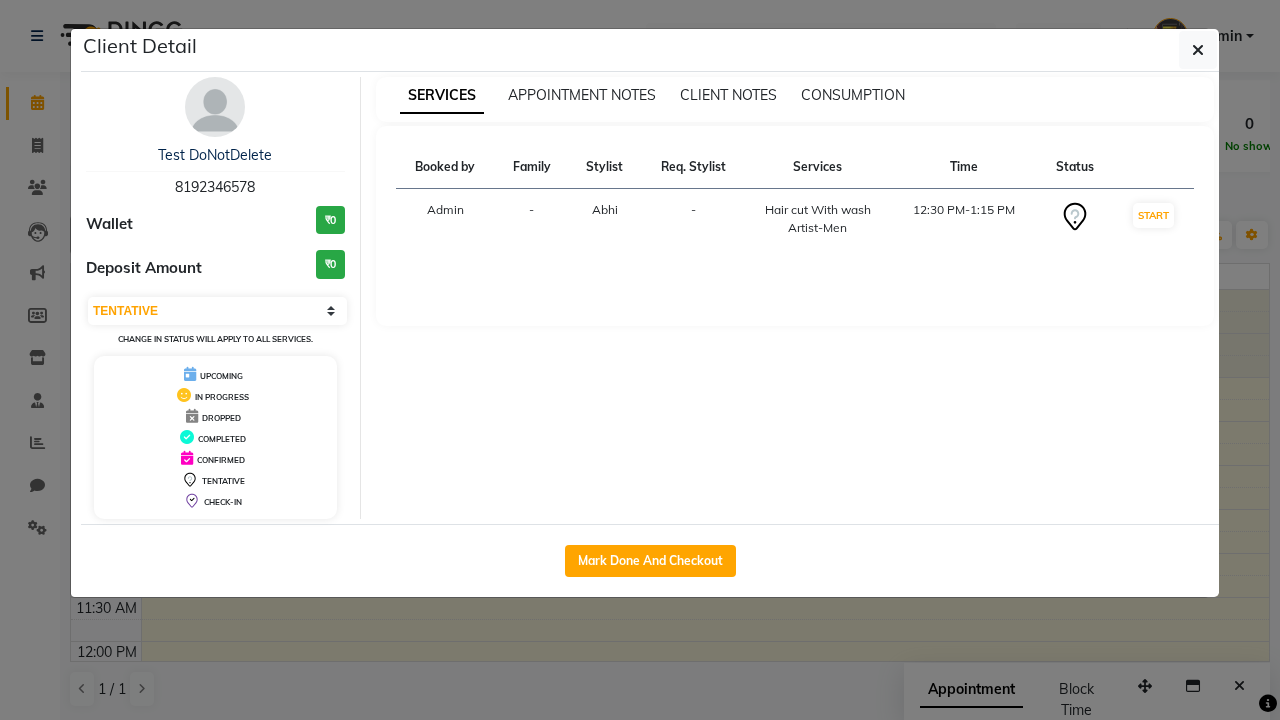 scroll, scrollTop: 243, scrollLeft: 0, axis: vertical 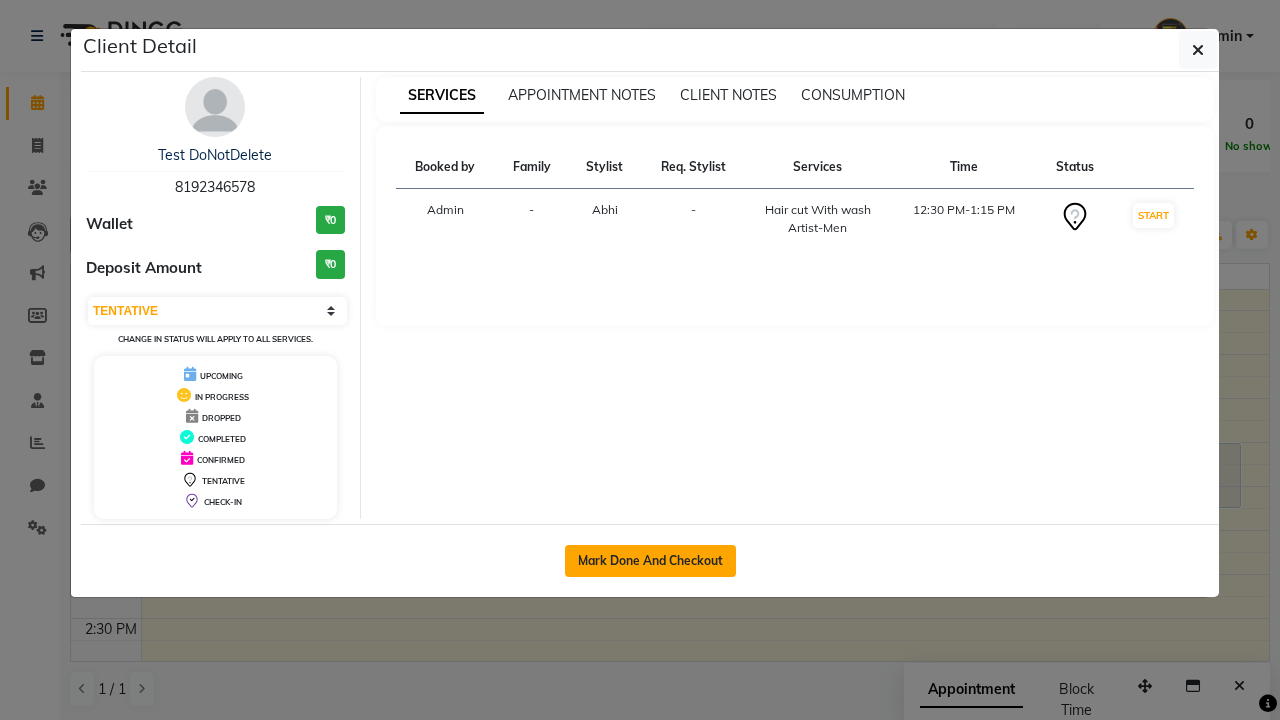 click on "Mark Done And Checkout" 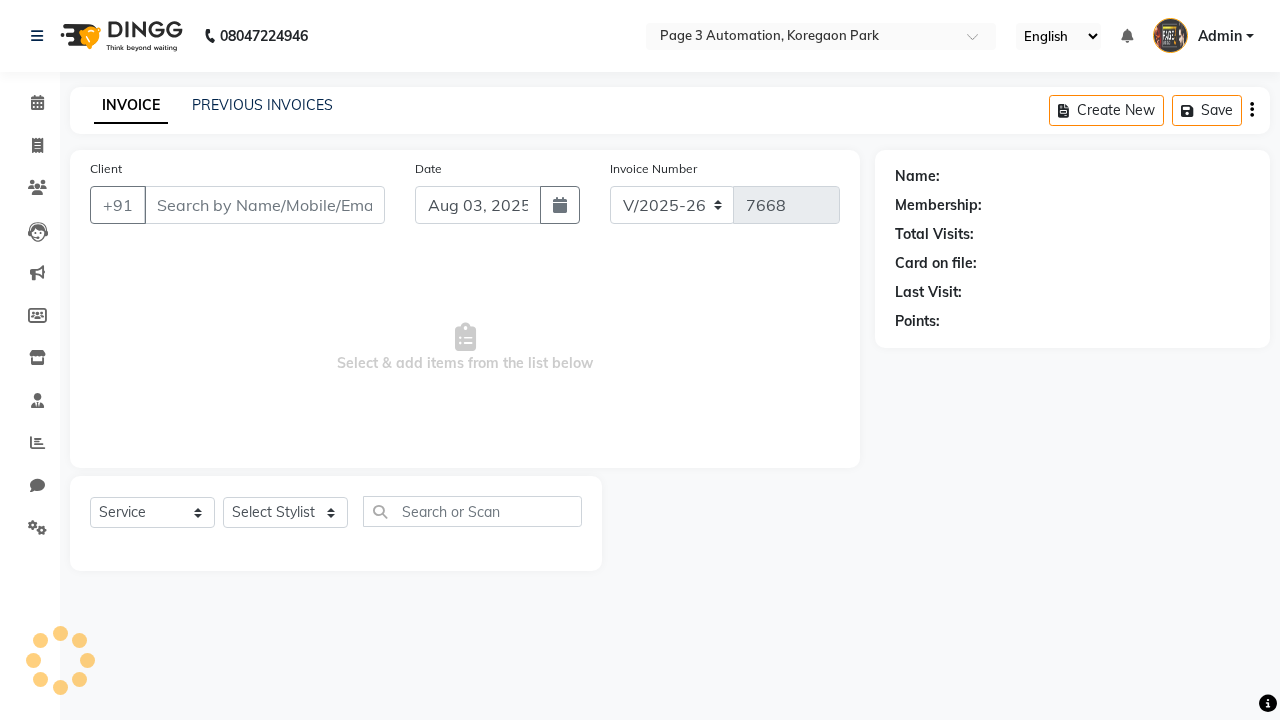 type on "8192346578" 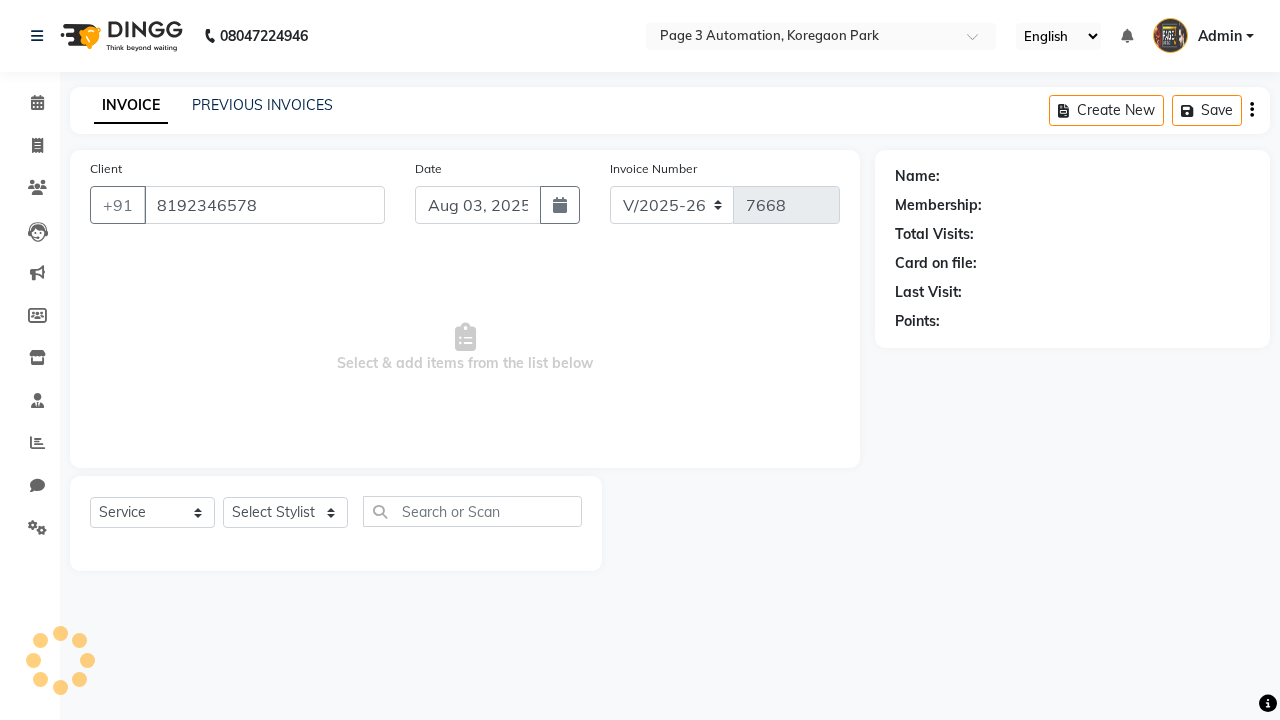 select on "711" 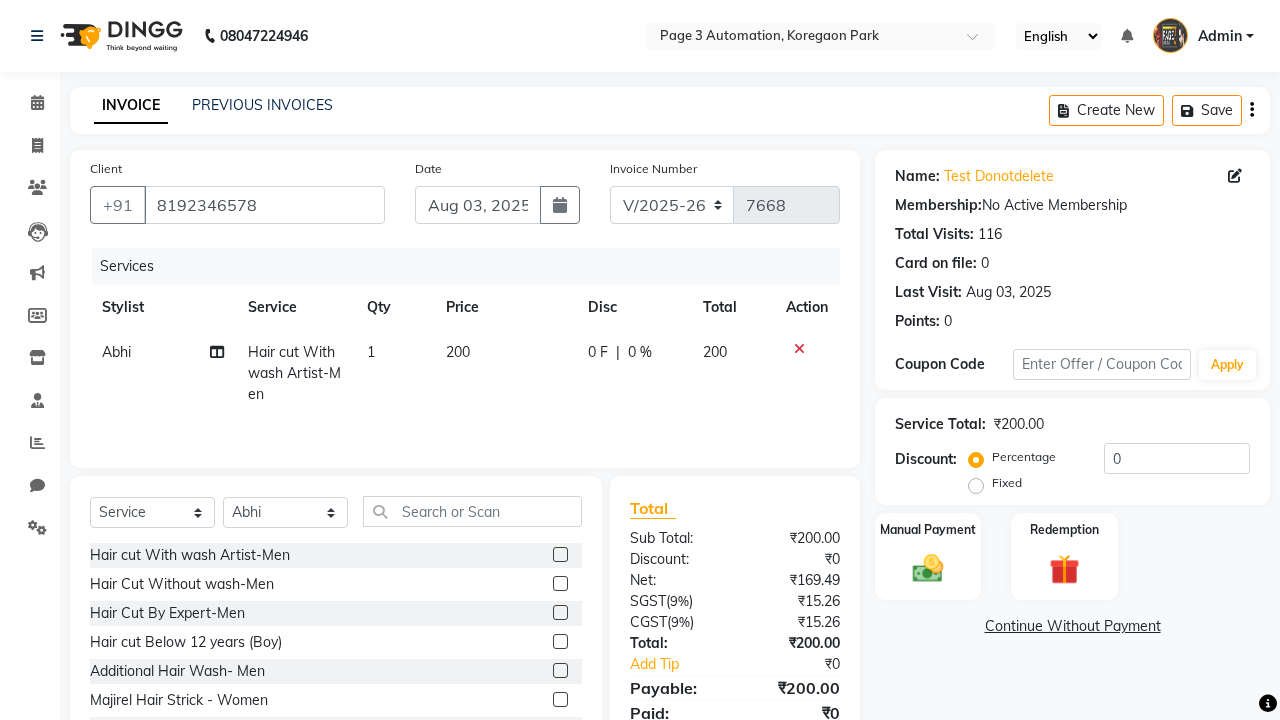 click on "200" 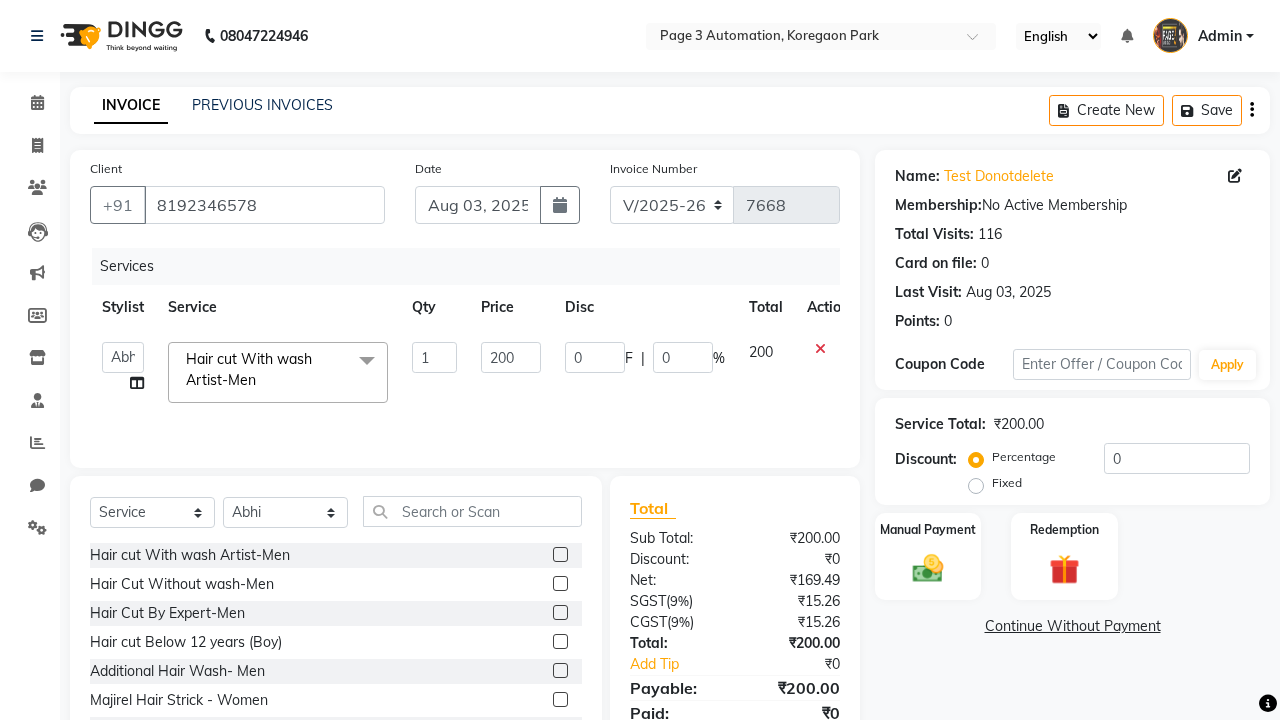 click on "Hair cut With wash Artist-Men  x" 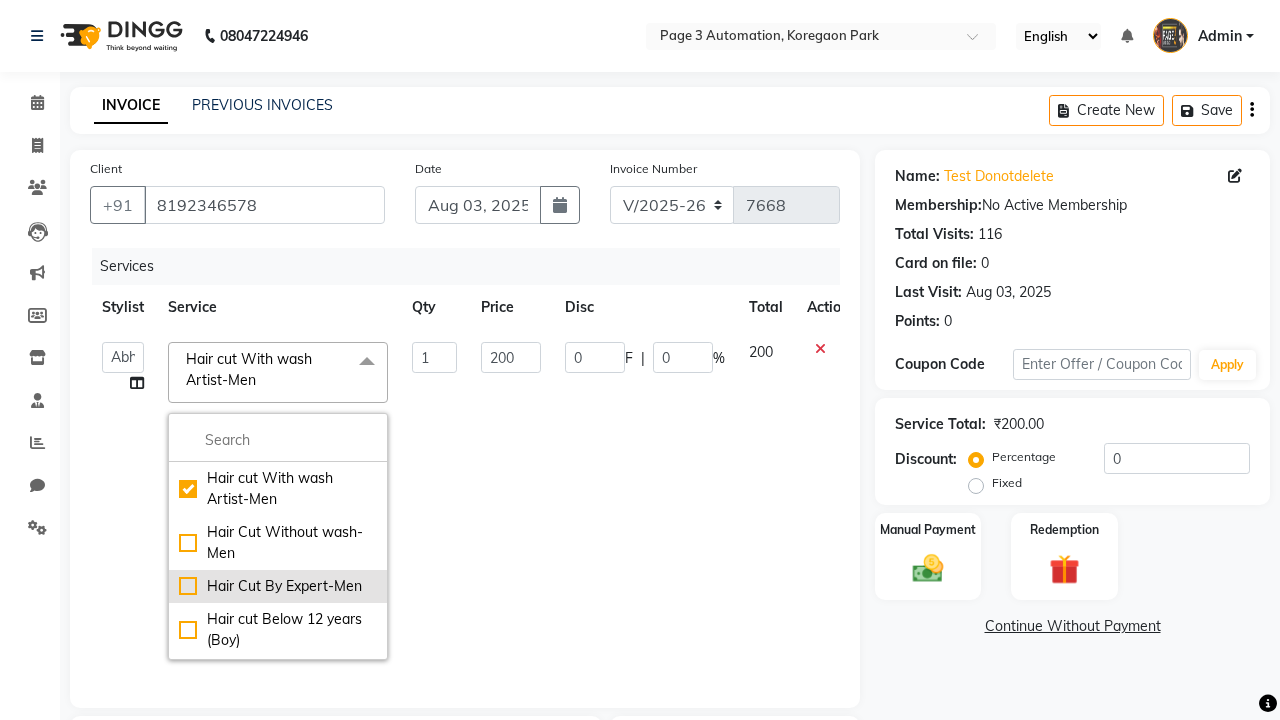 click on "Hair Cut By Expert-Men" 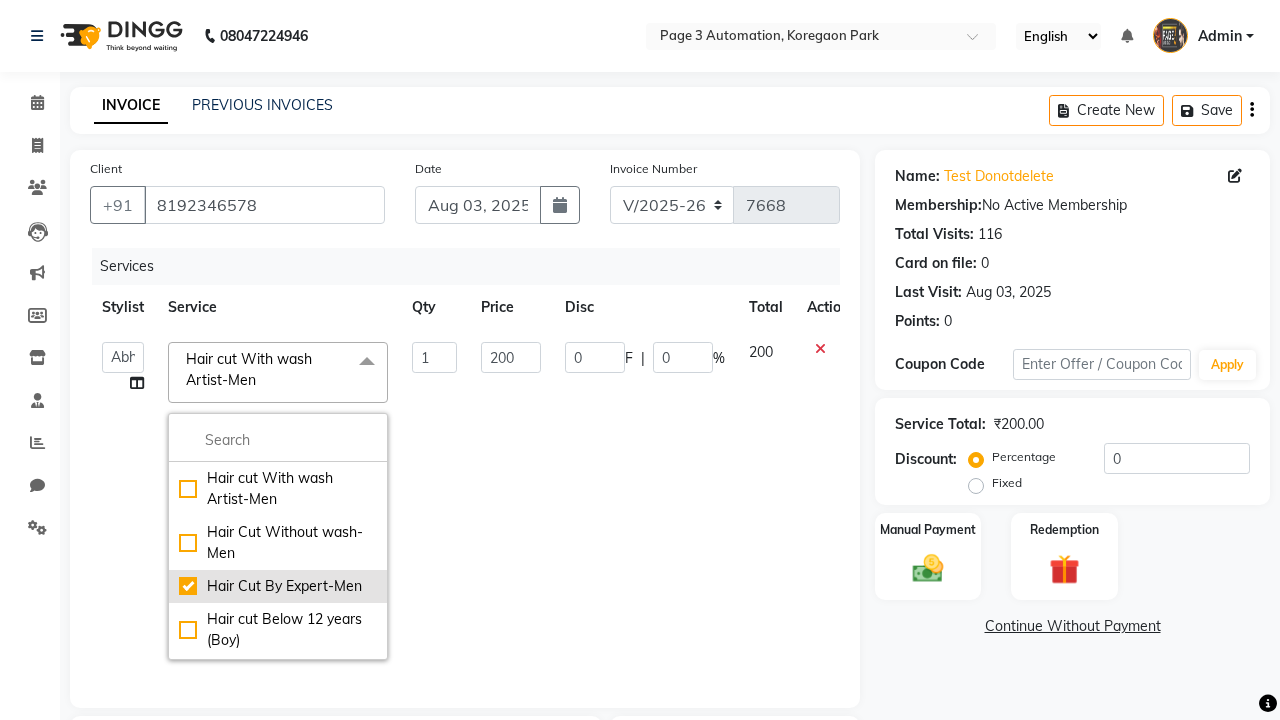 checkbox on "false" 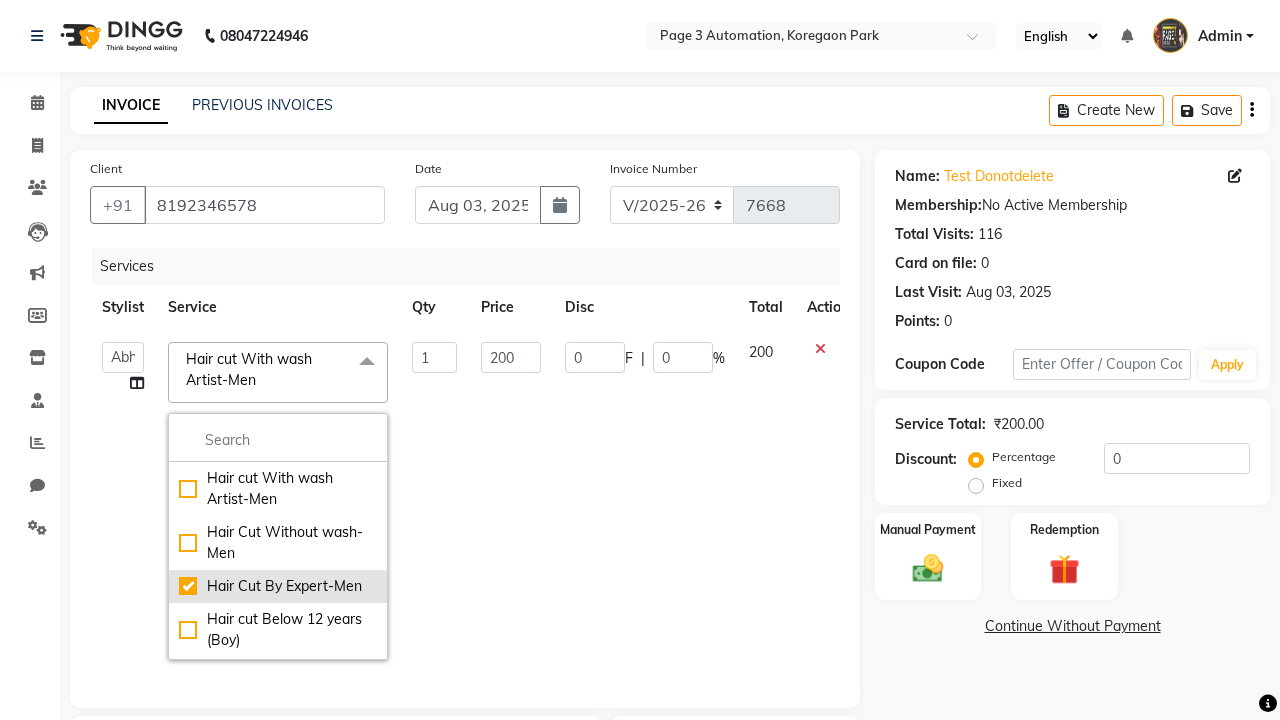type on "500" 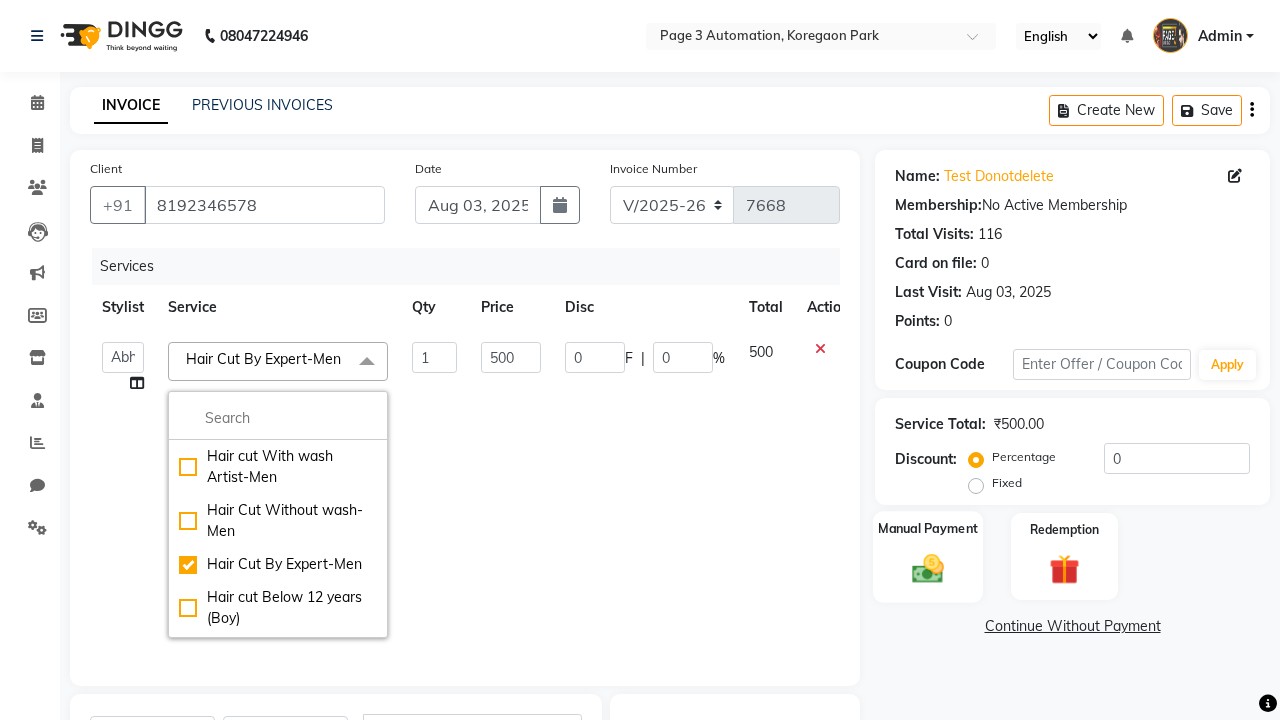 click 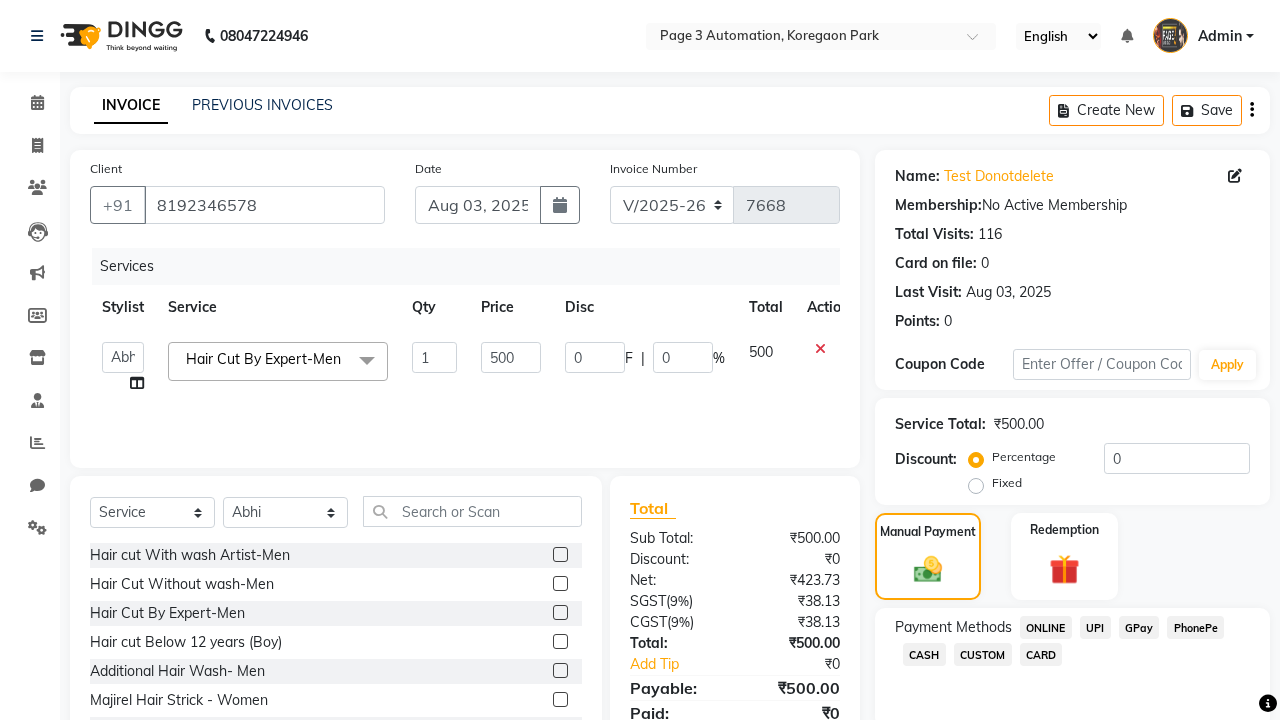 click on "ONLINE" 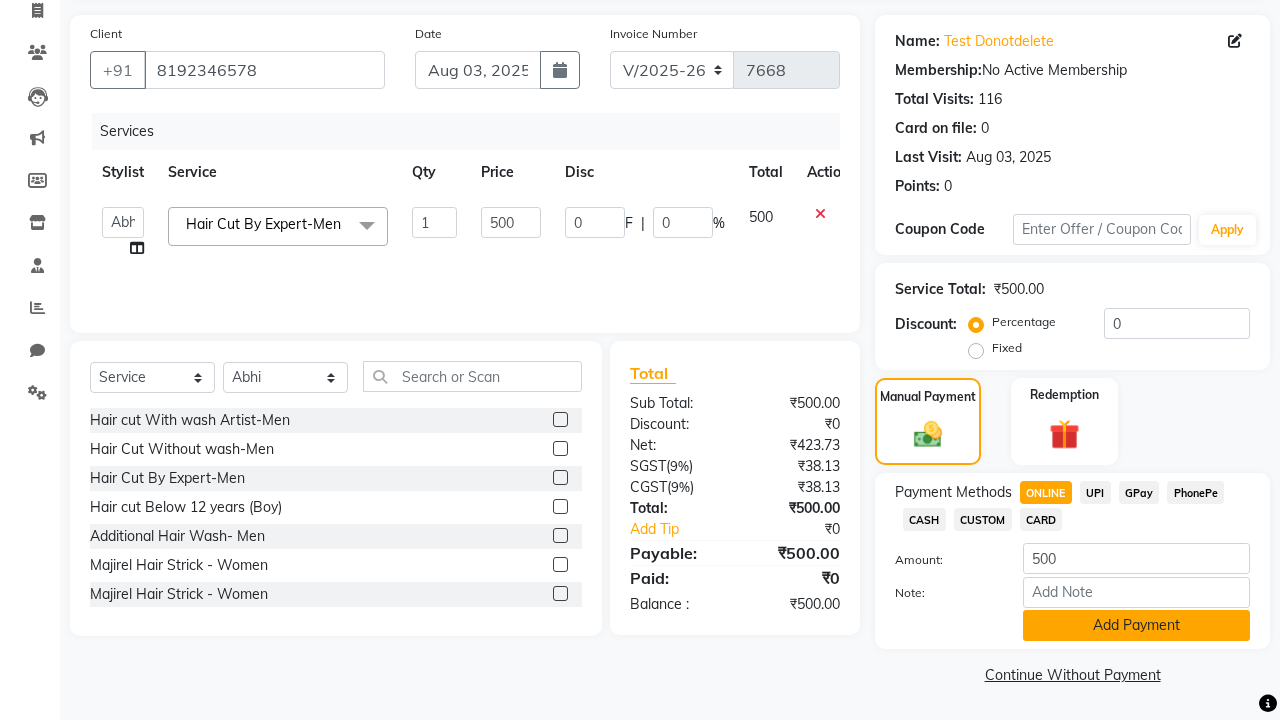 click on "Add Payment" 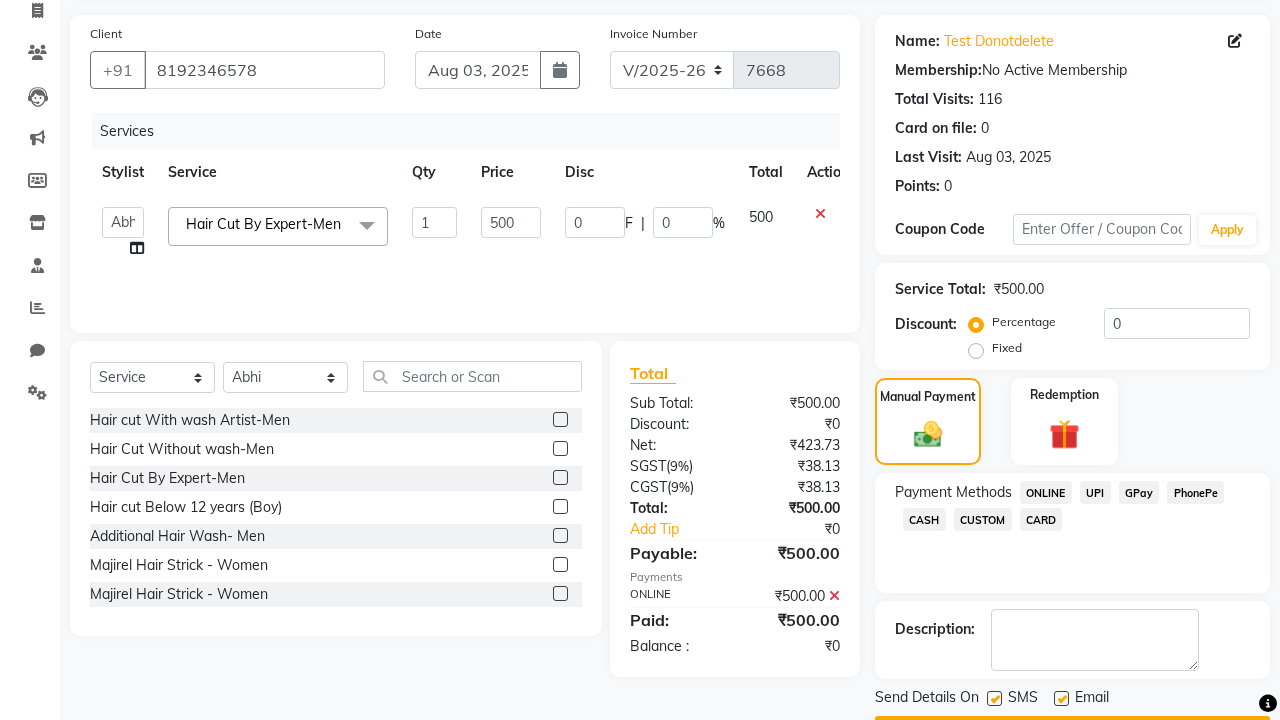 click on "Checkout" 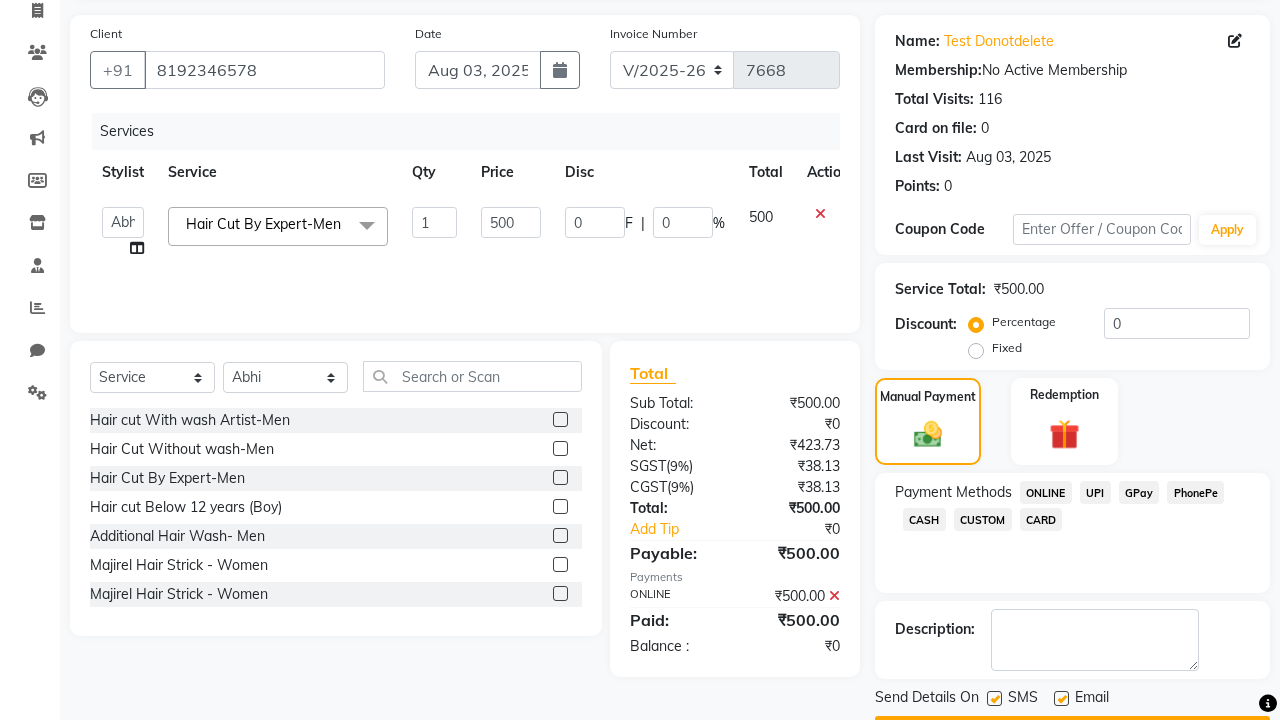 scroll, scrollTop: 162, scrollLeft: 0, axis: vertical 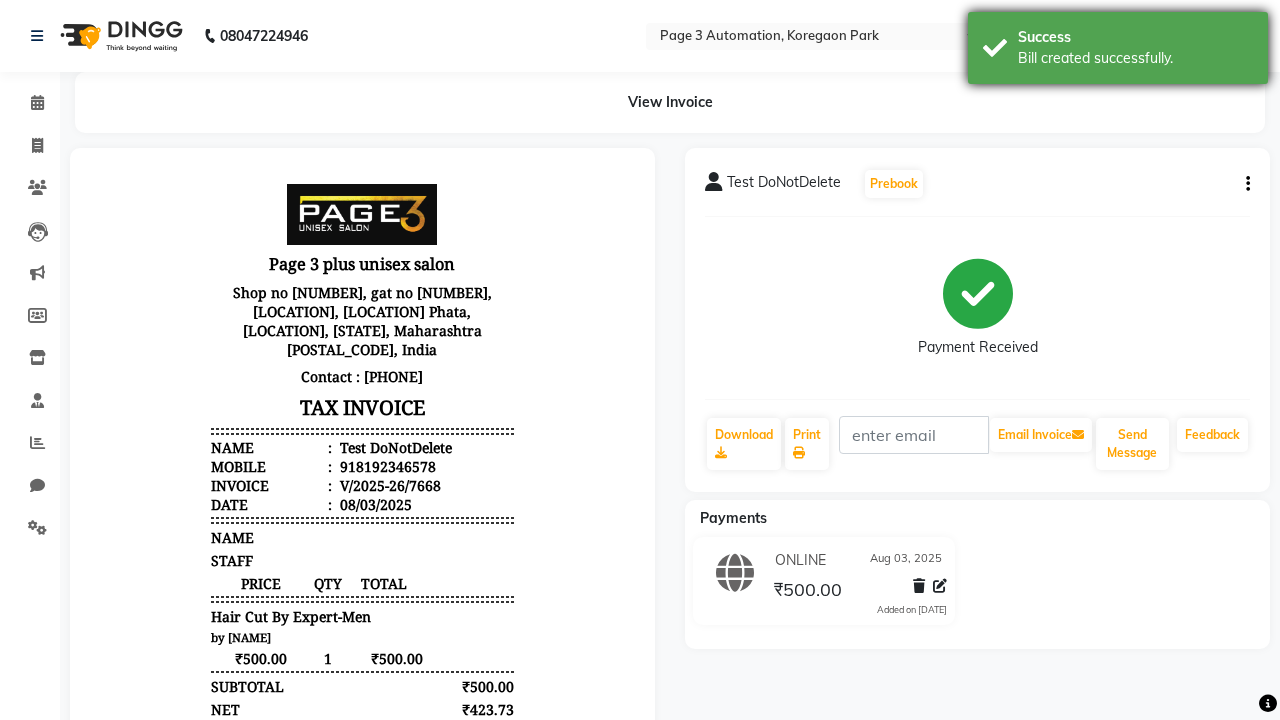 click on "Bill created successfully." at bounding box center (1135, 58) 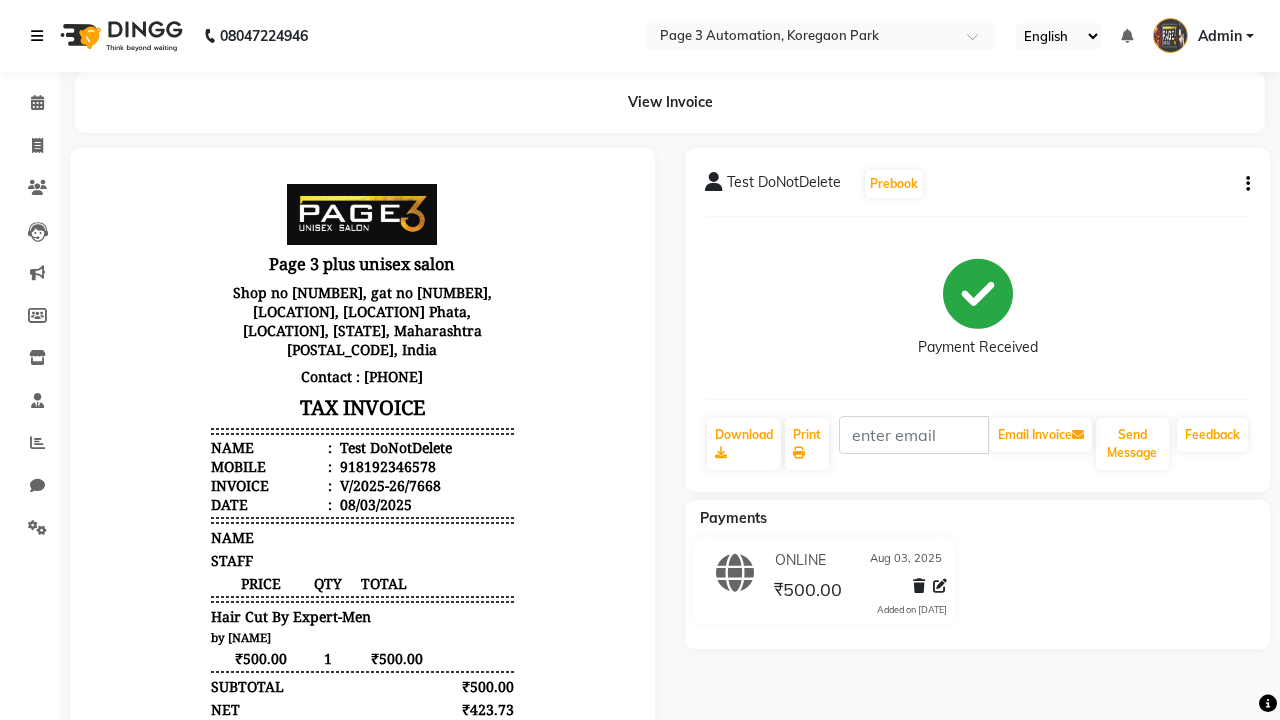 click at bounding box center (37, 36) 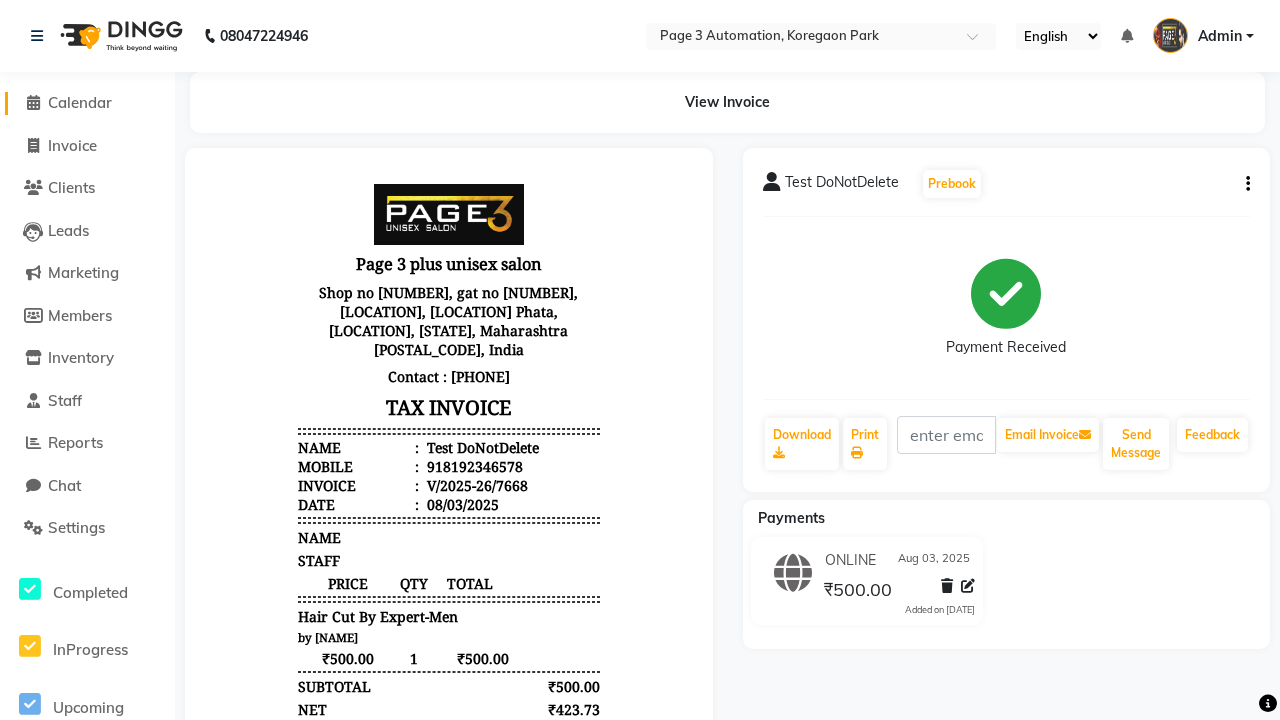 click on "Calendar" 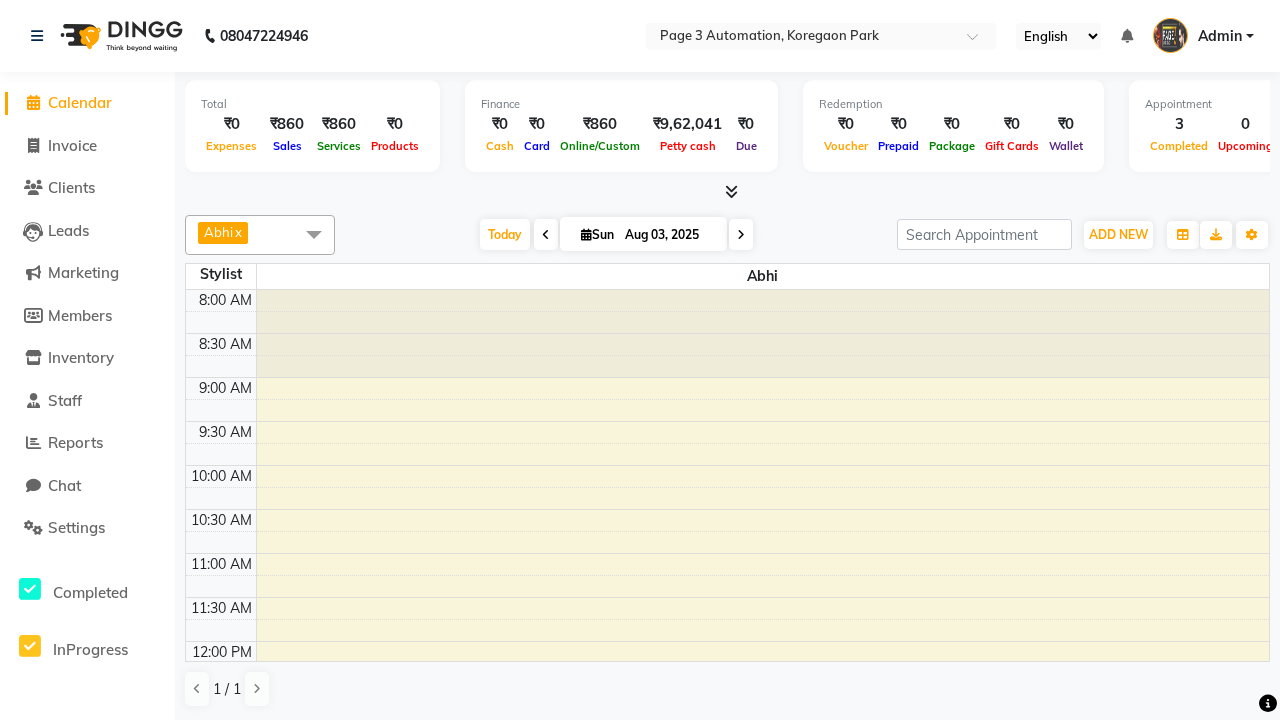 click on "Test DoNotDelete, TK11, 12:30 PM-01:00 PM, Hair Cut By Expert-Men" at bounding box center (751, 707) 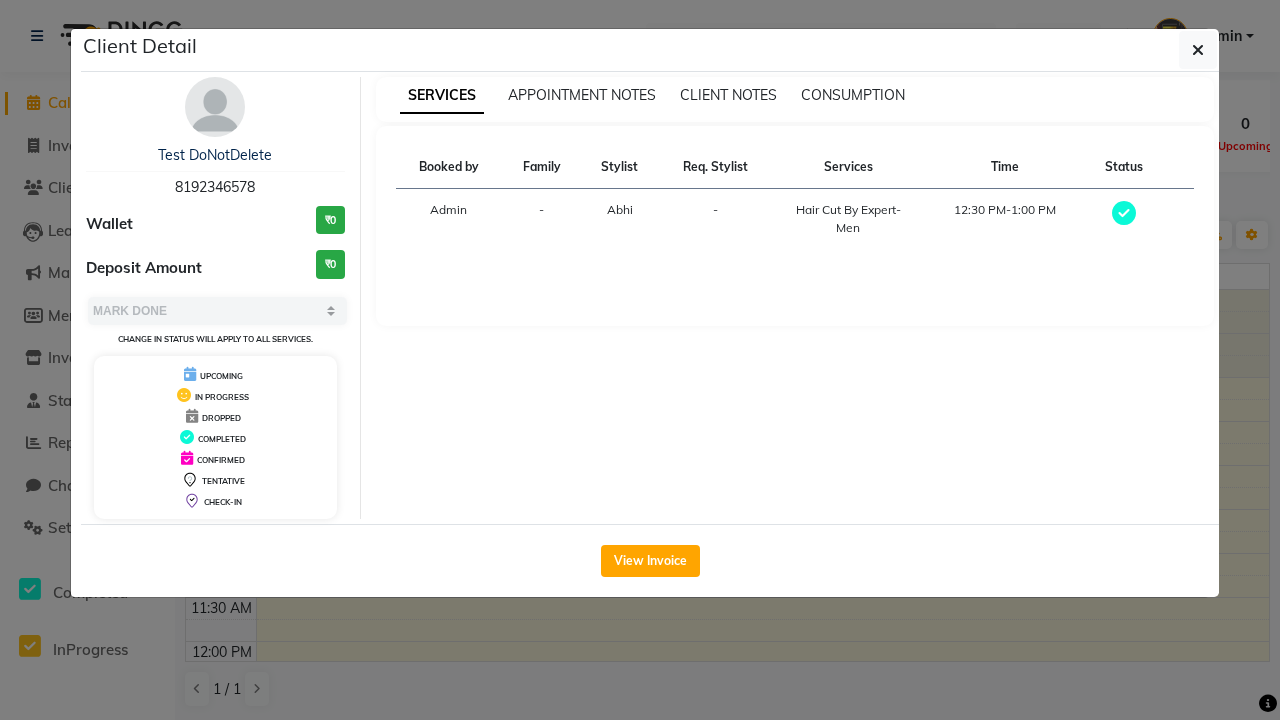 scroll, scrollTop: 232, scrollLeft: 0, axis: vertical 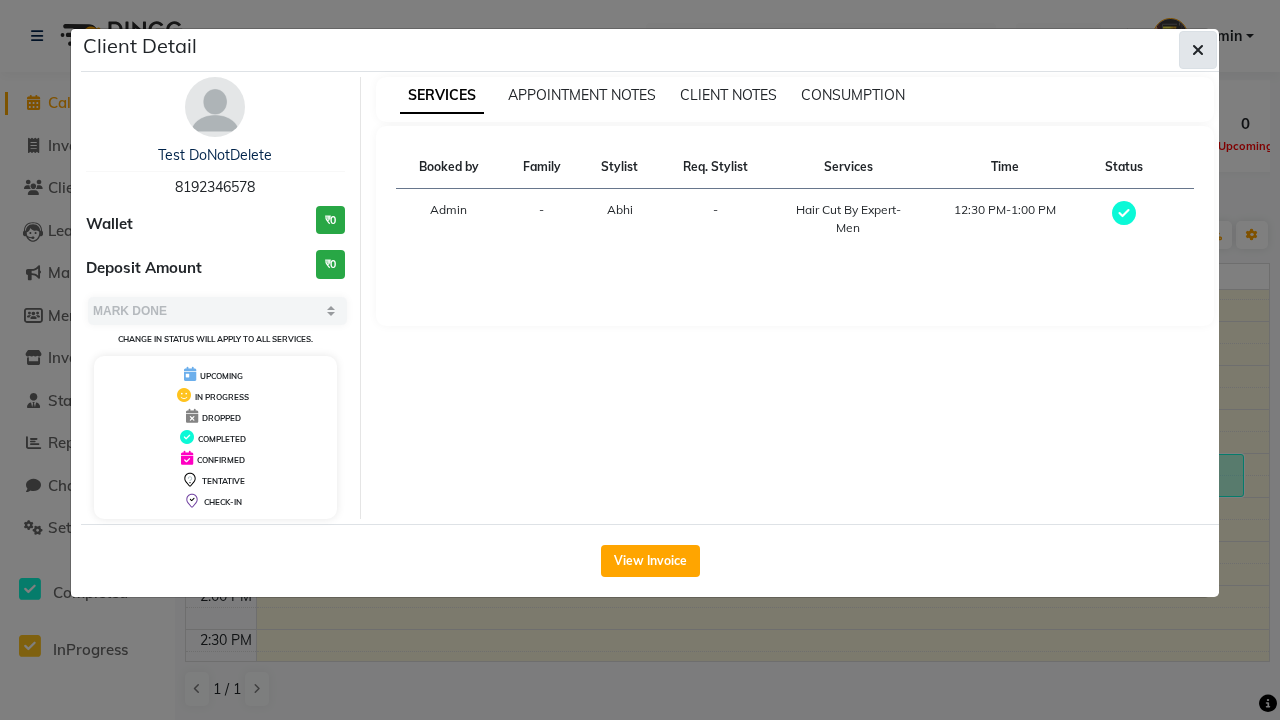 click 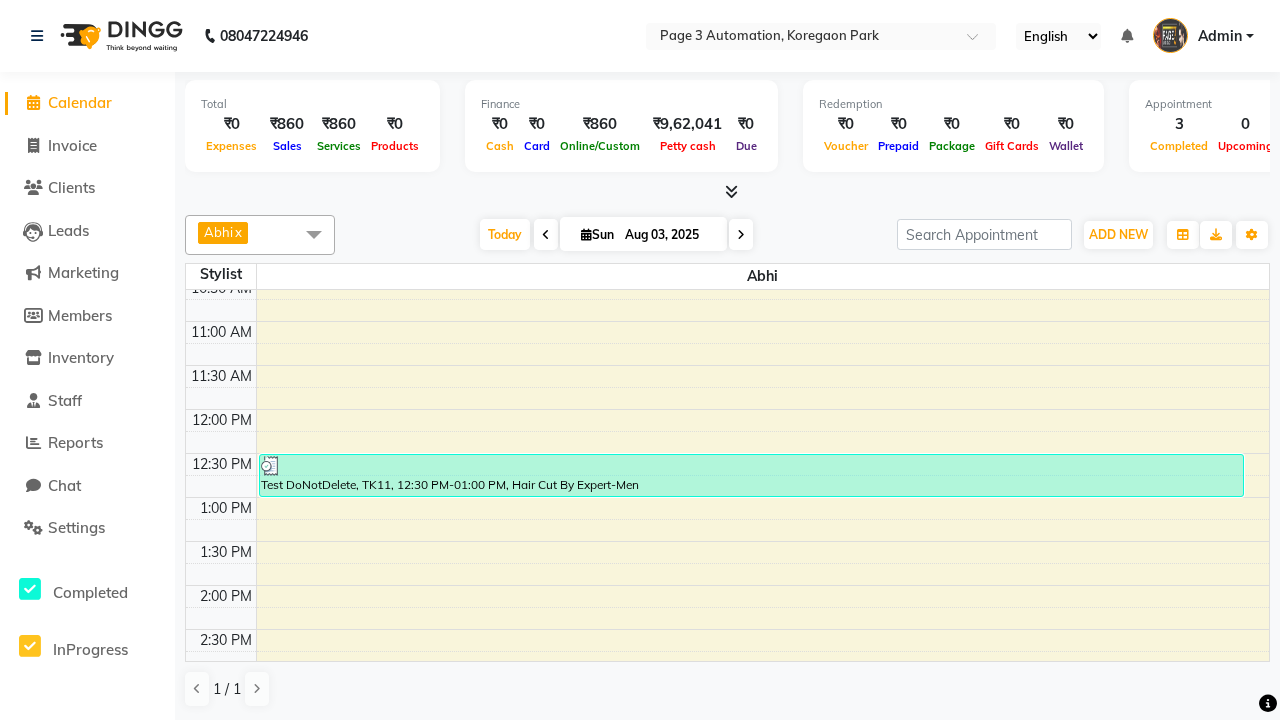 click at bounding box center [314, 234] 